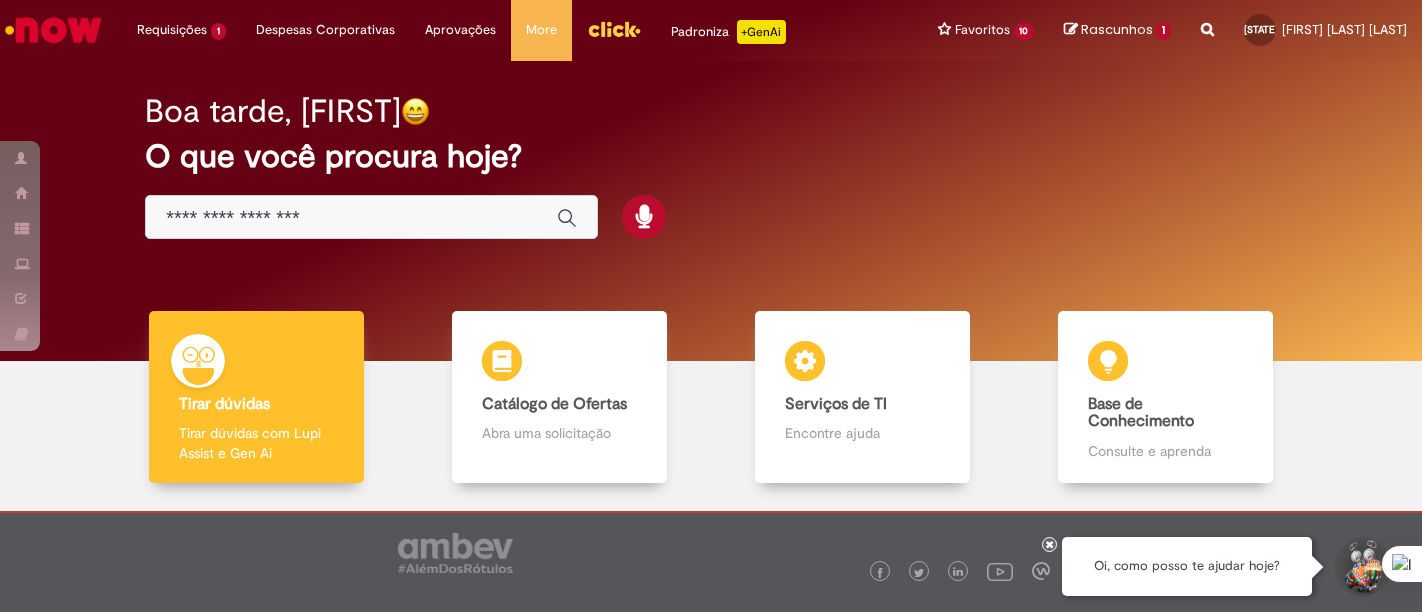 scroll, scrollTop: 0, scrollLeft: 0, axis: both 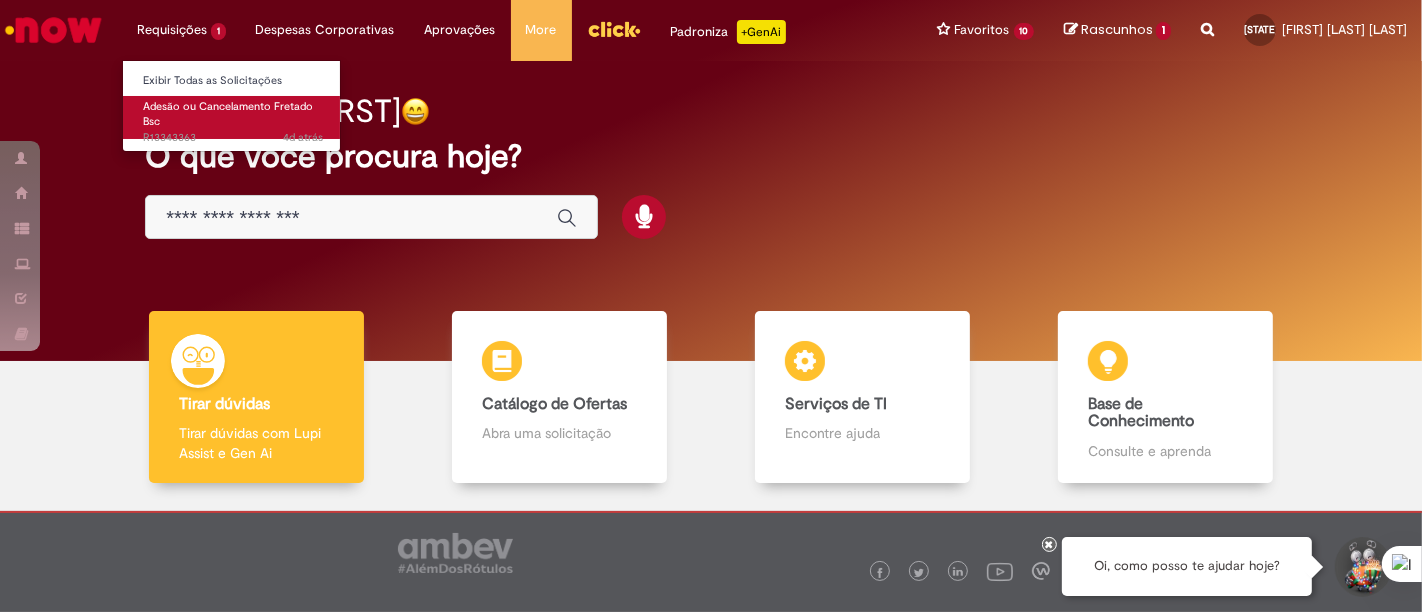 click on "Adesao ou Cancelamento Fretado Bsc
4d atras 4 dias atras R13343363" at bounding box center [233, 117] 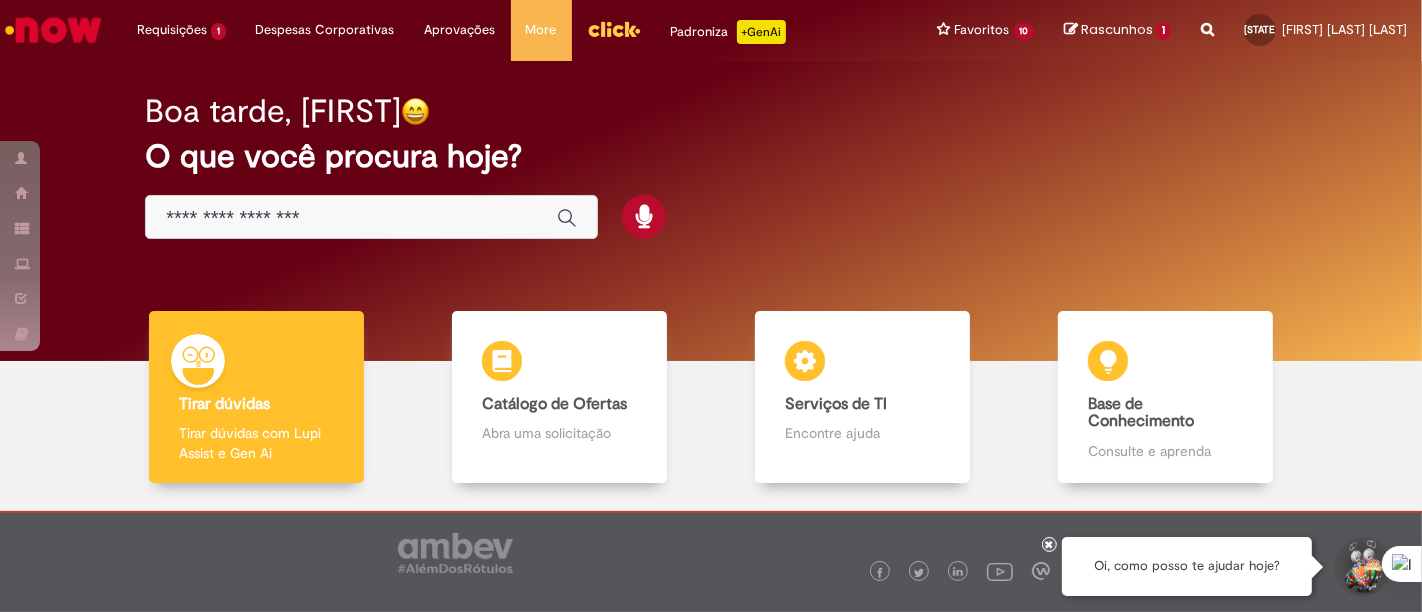 click at bounding box center (351, 218) 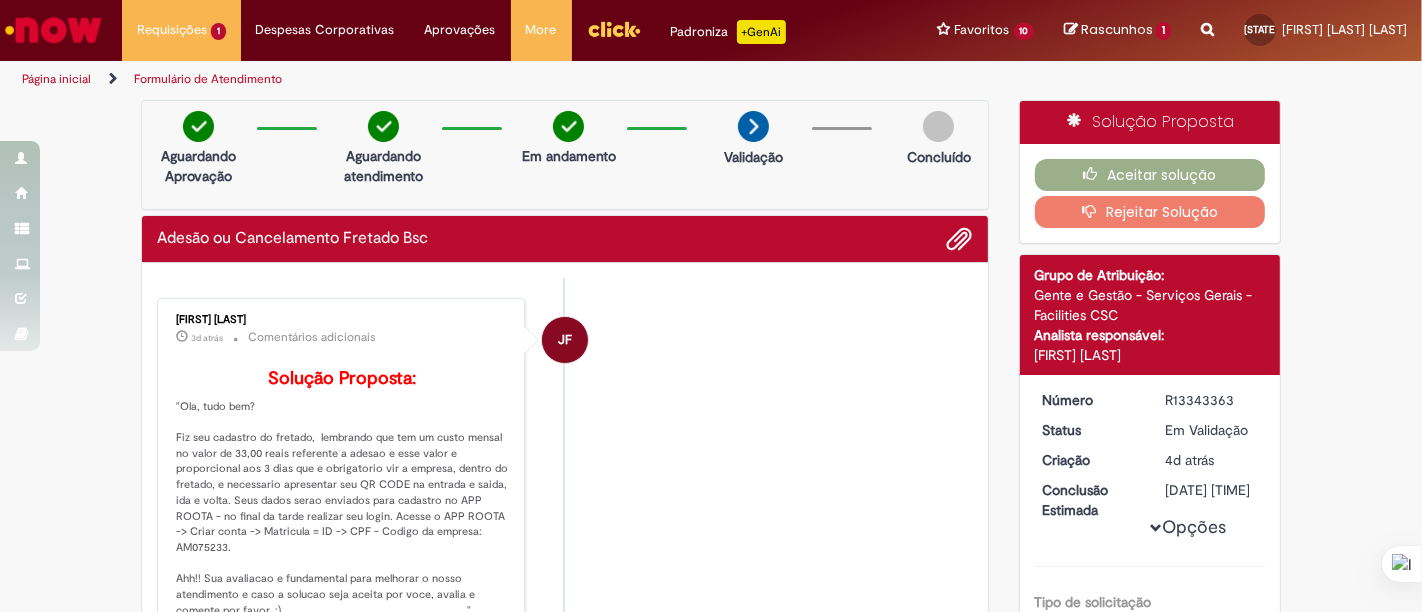 click at bounding box center (53, 30) 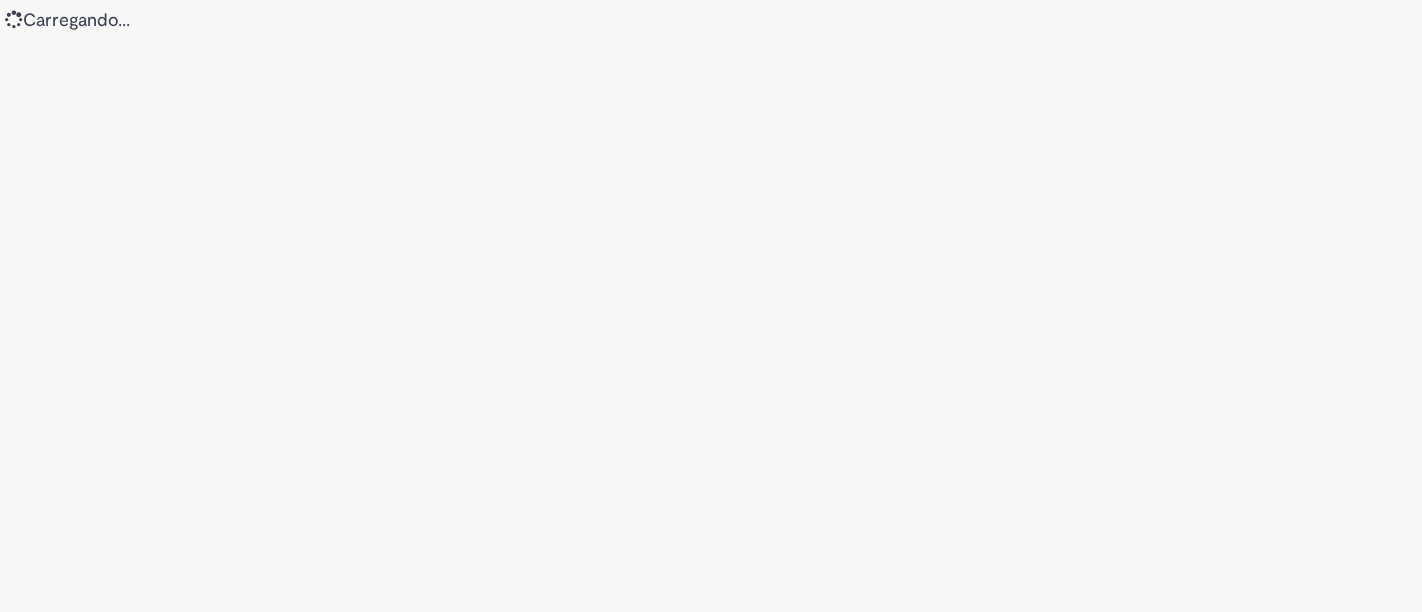 scroll, scrollTop: 0, scrollLeft: 0, axis: both 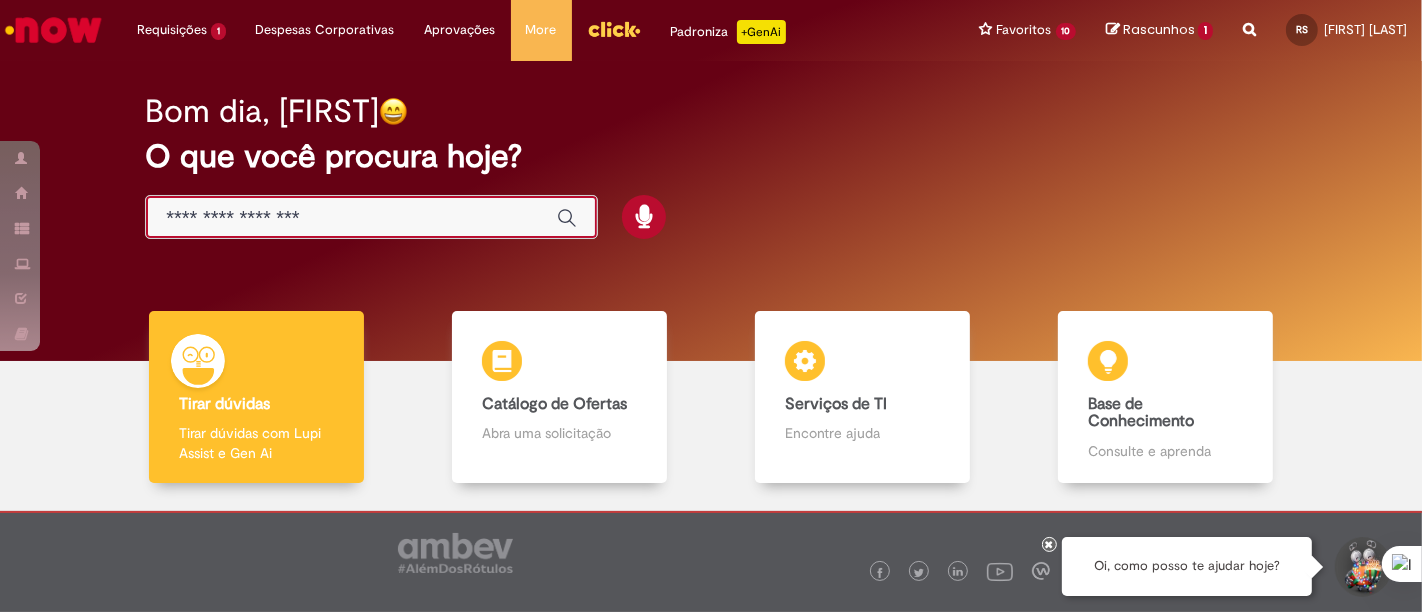click at bounding box center (351, 218) 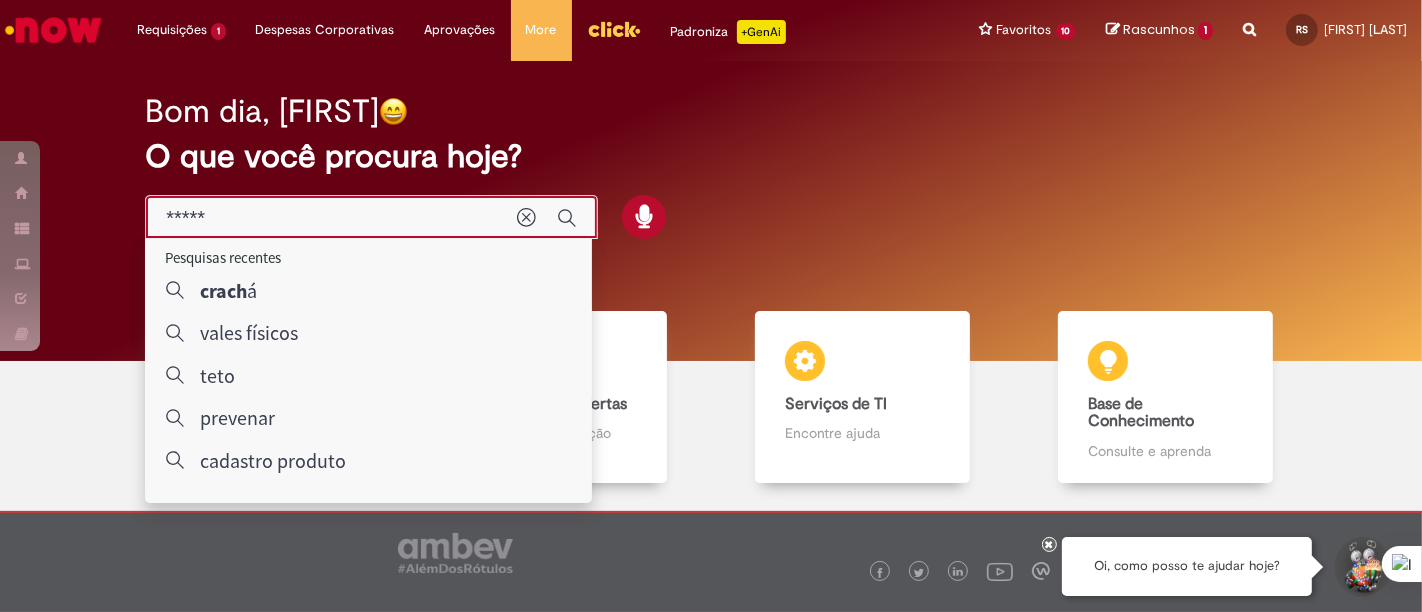 type on "******" 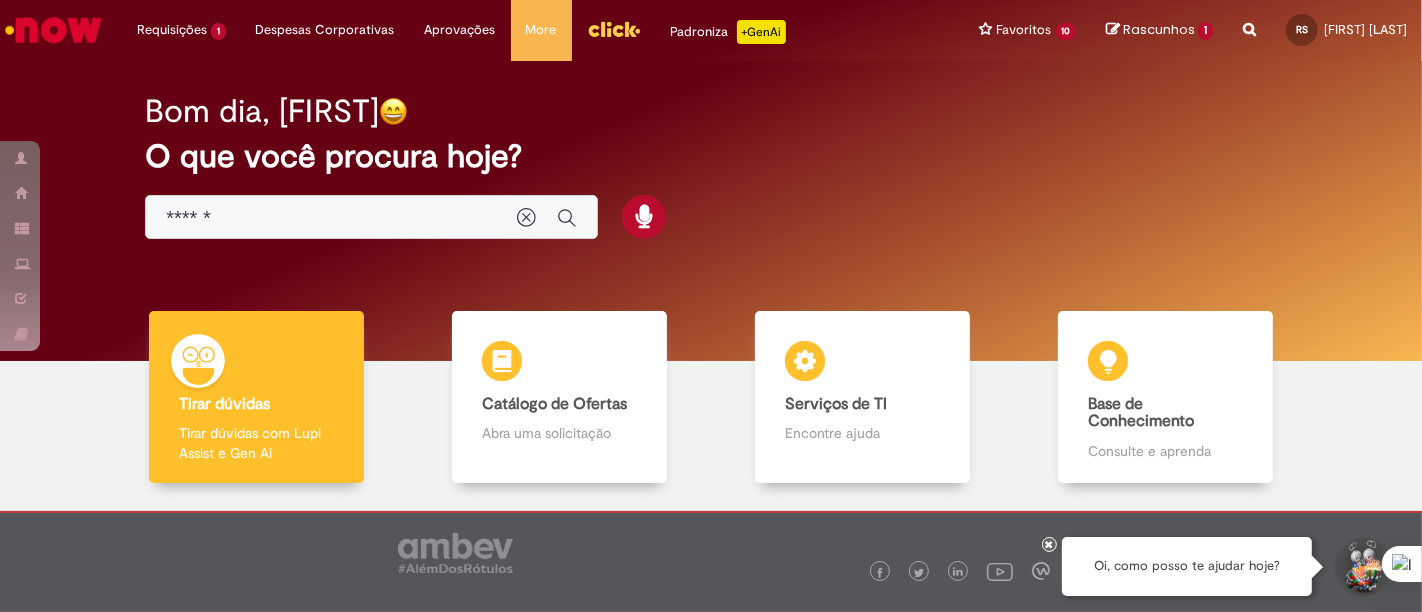 click on "******" at bounding box center (331, 218) 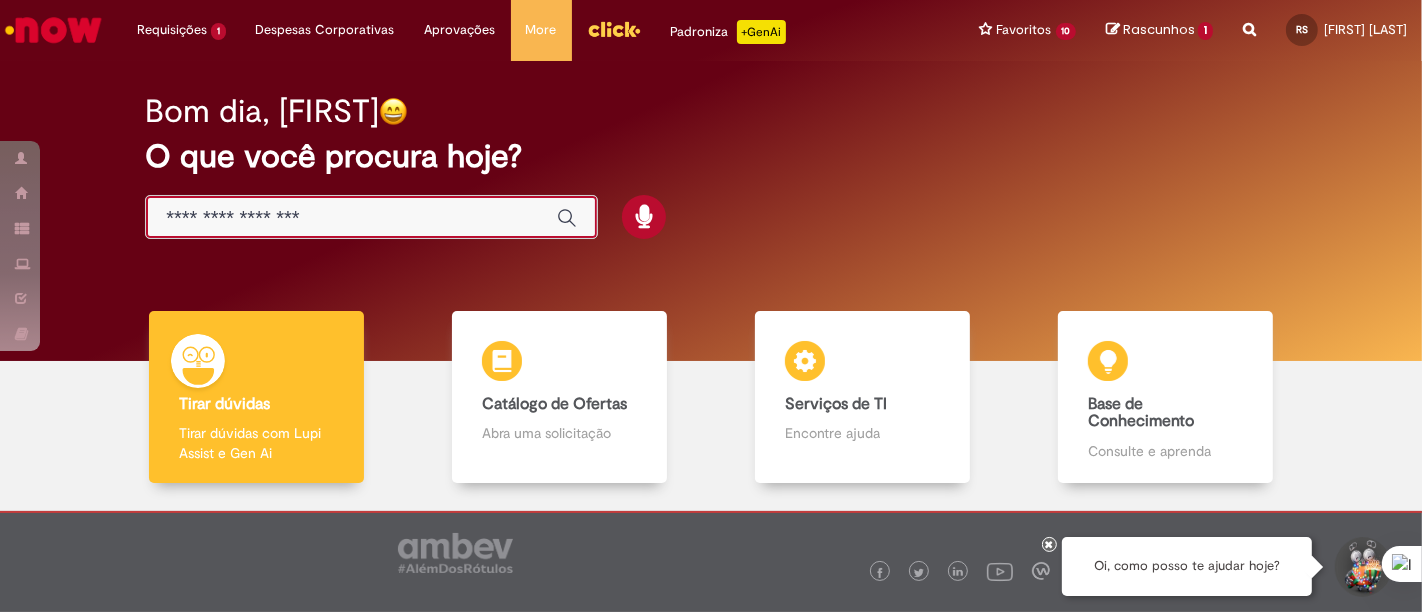 click at bounding box center [351, 218] 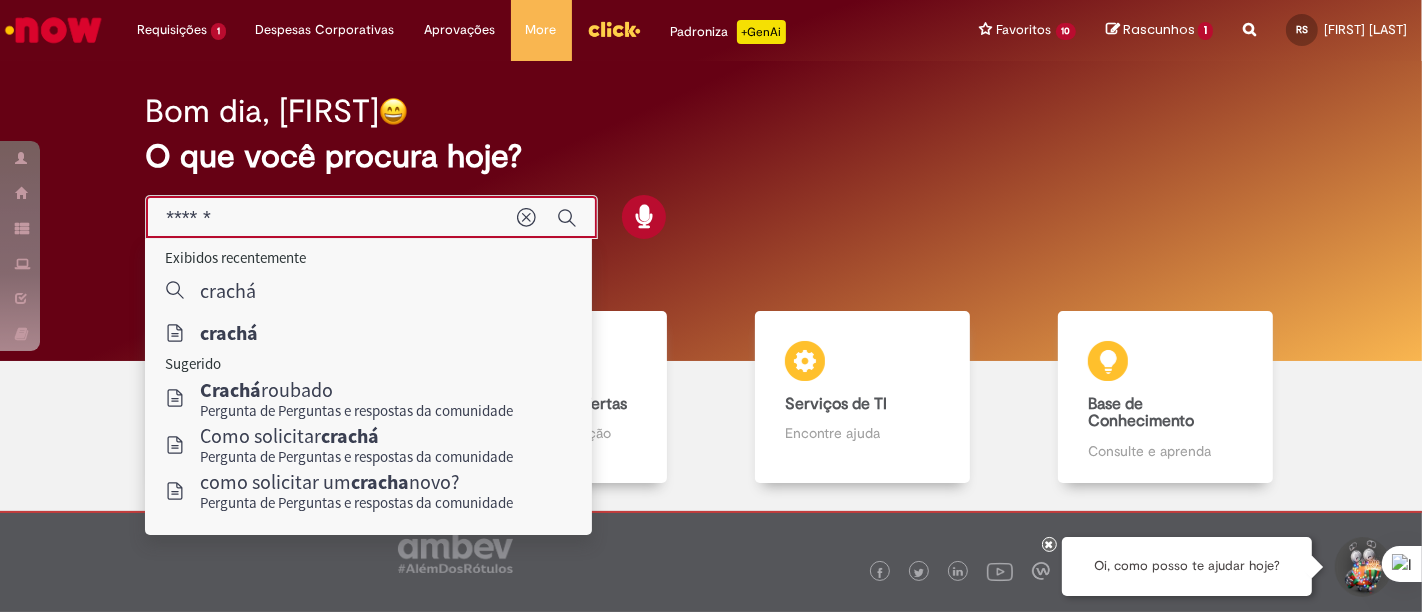 type on "******" 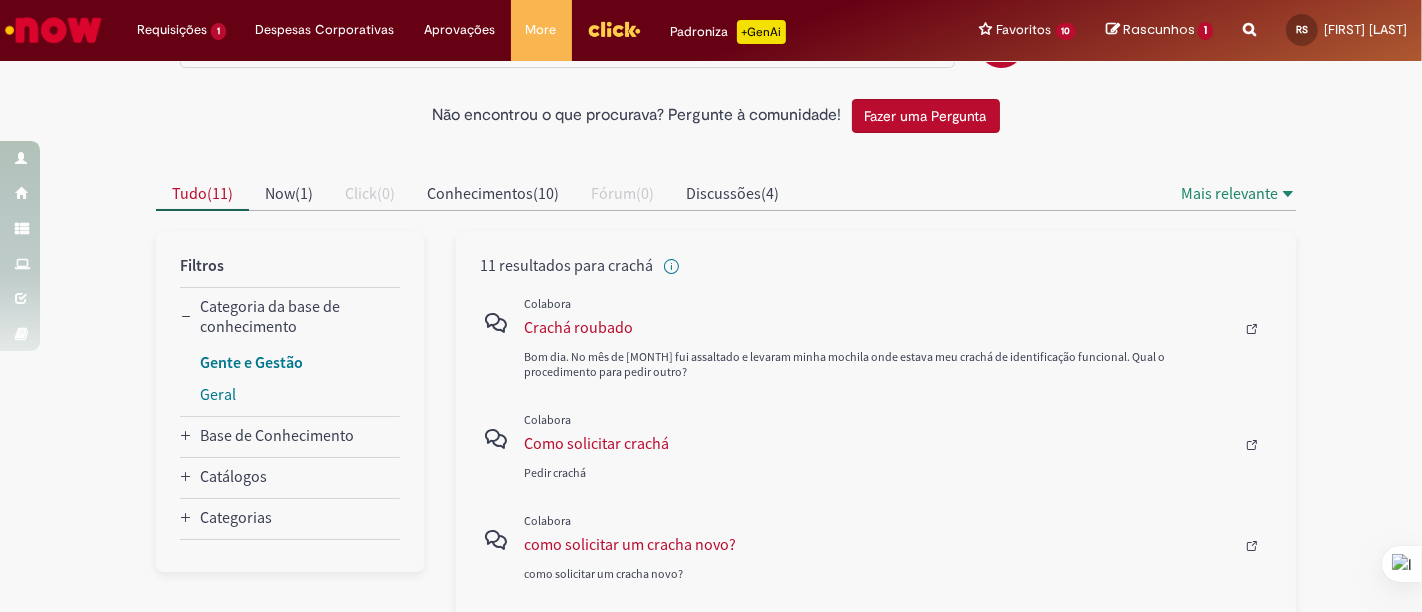 scroll, scrollTop: 222, scrollLeft: 0, axis: vertical 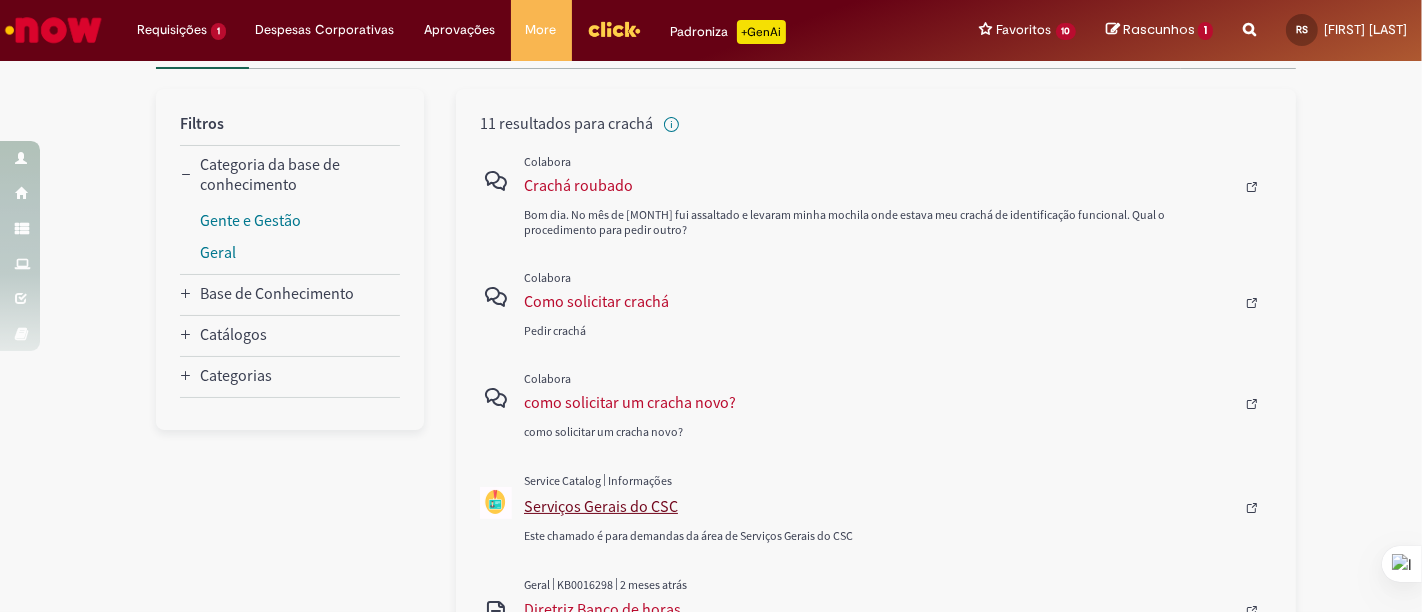 click on "Serviços Gerais do CSC" at bounding box center (879, 506) 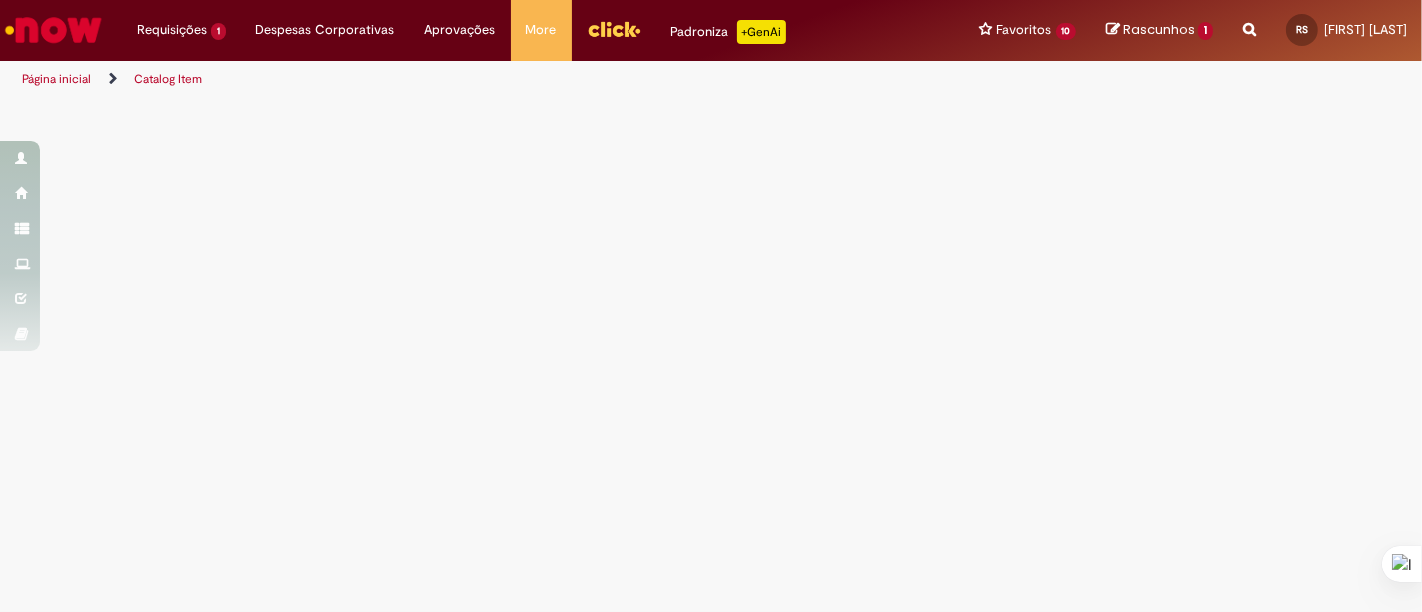 scroll, scrollTop: 0, scrollLeft: 0, axis: both 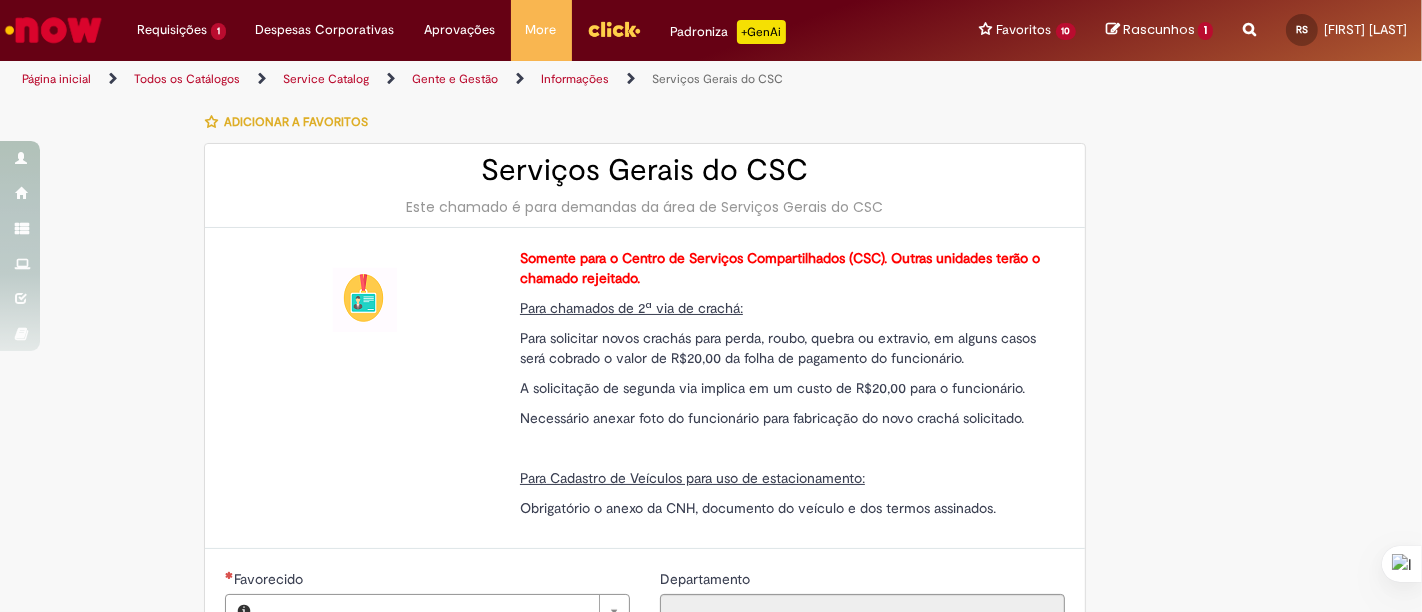 type on "********" 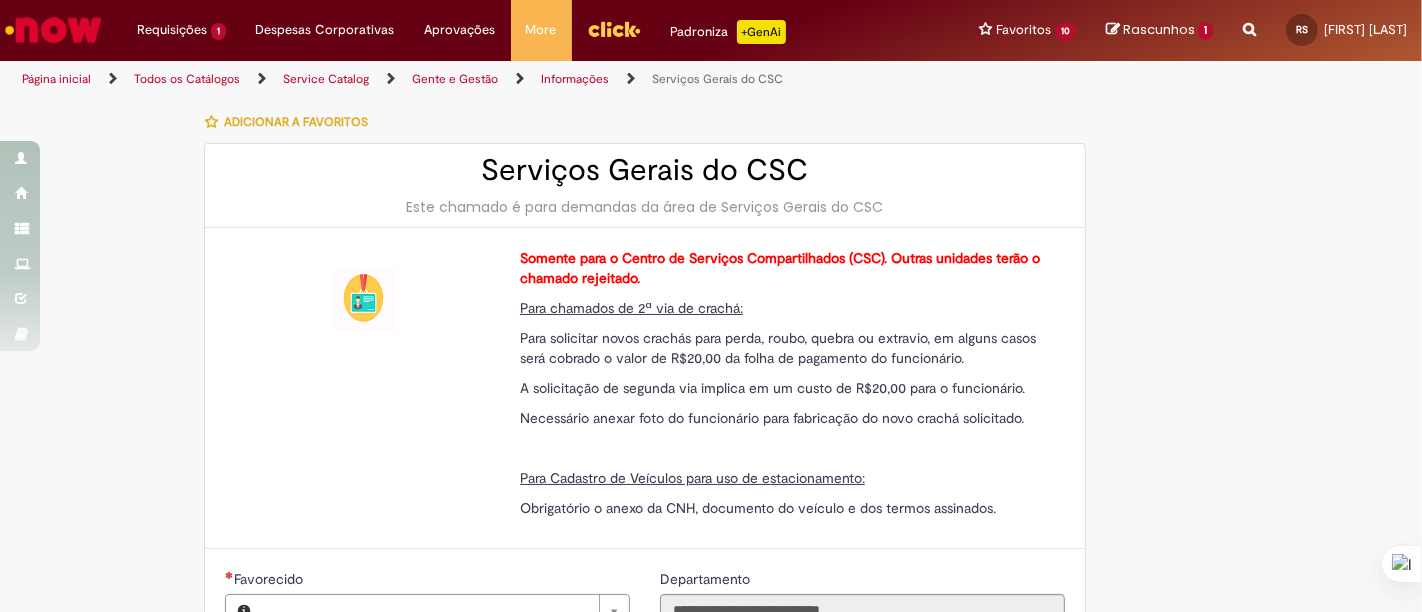 type on "**********" 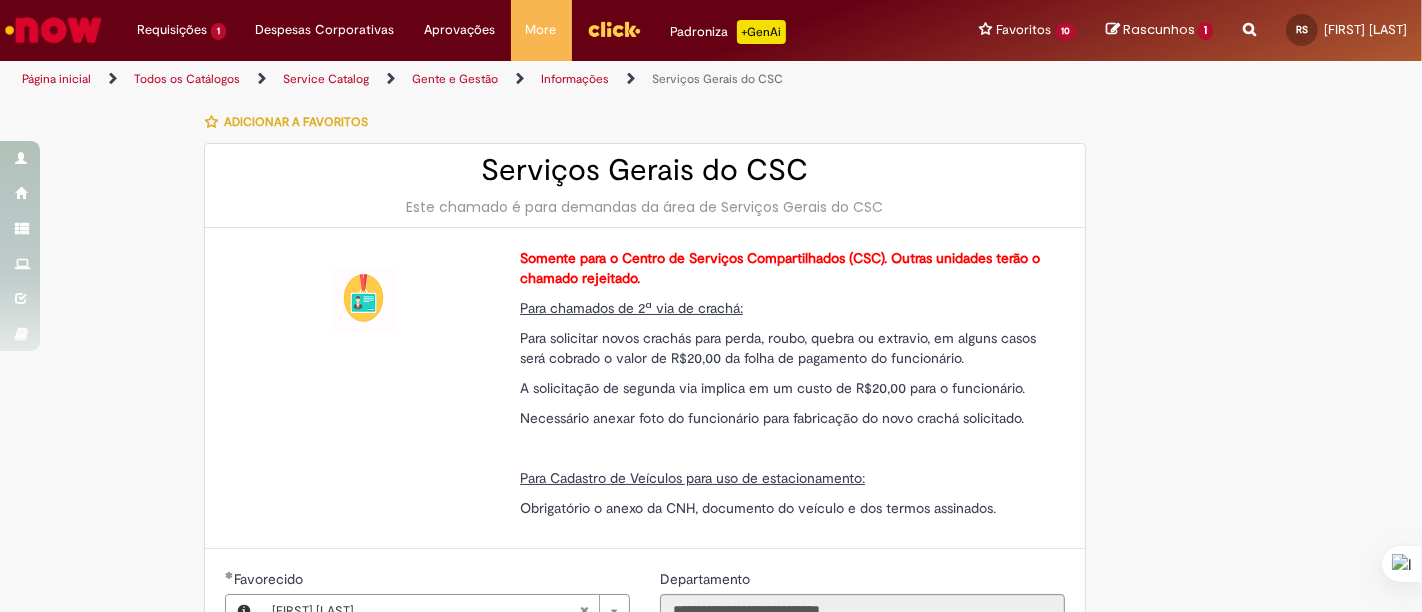 type on "**********" 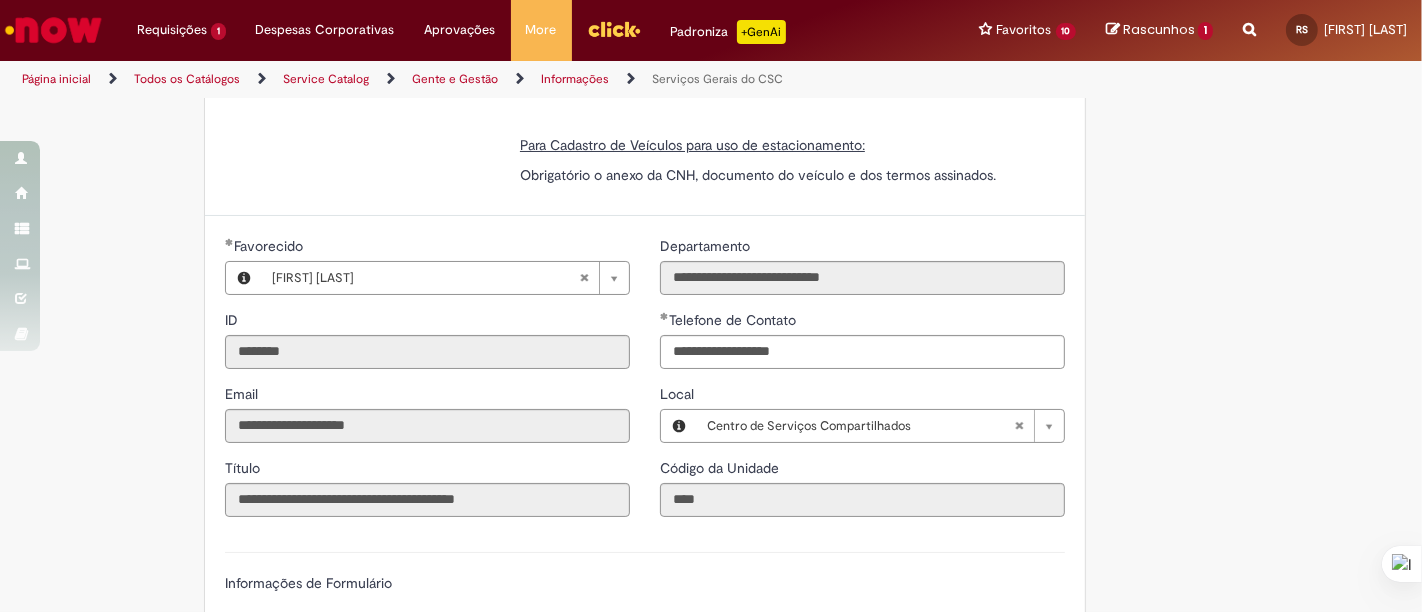 scroll, scrollTop: 666, scrollLeft: 0, axis: vertical 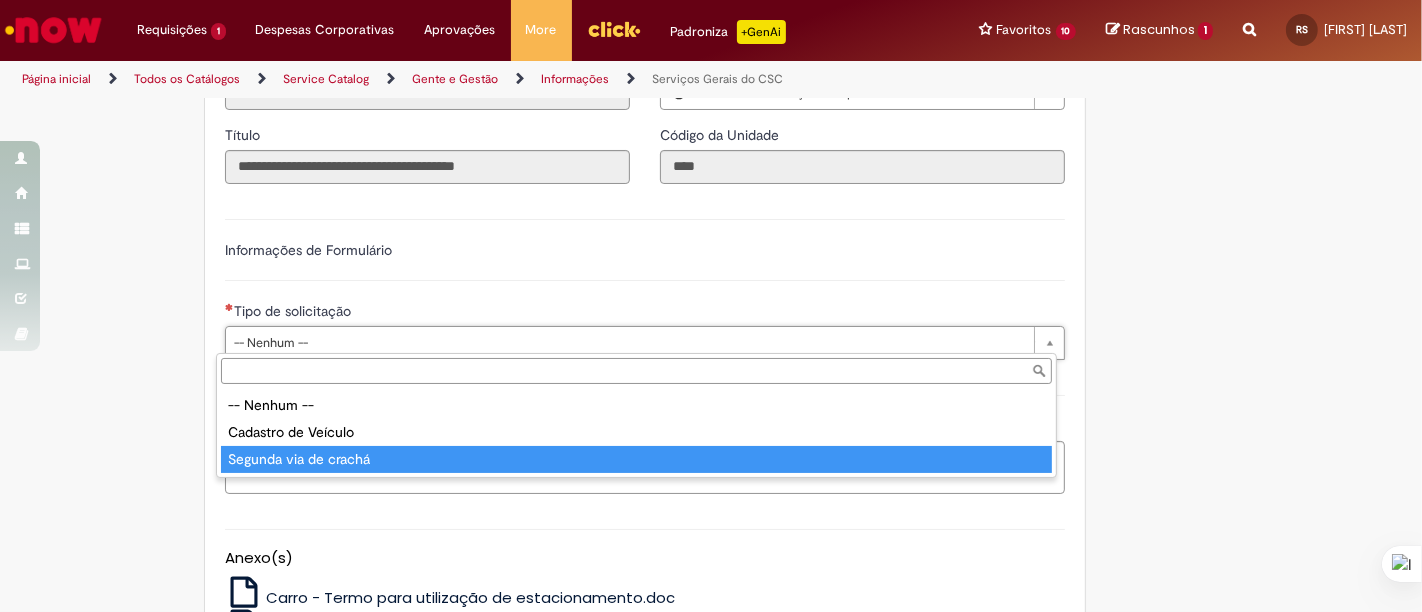 type on "**********" 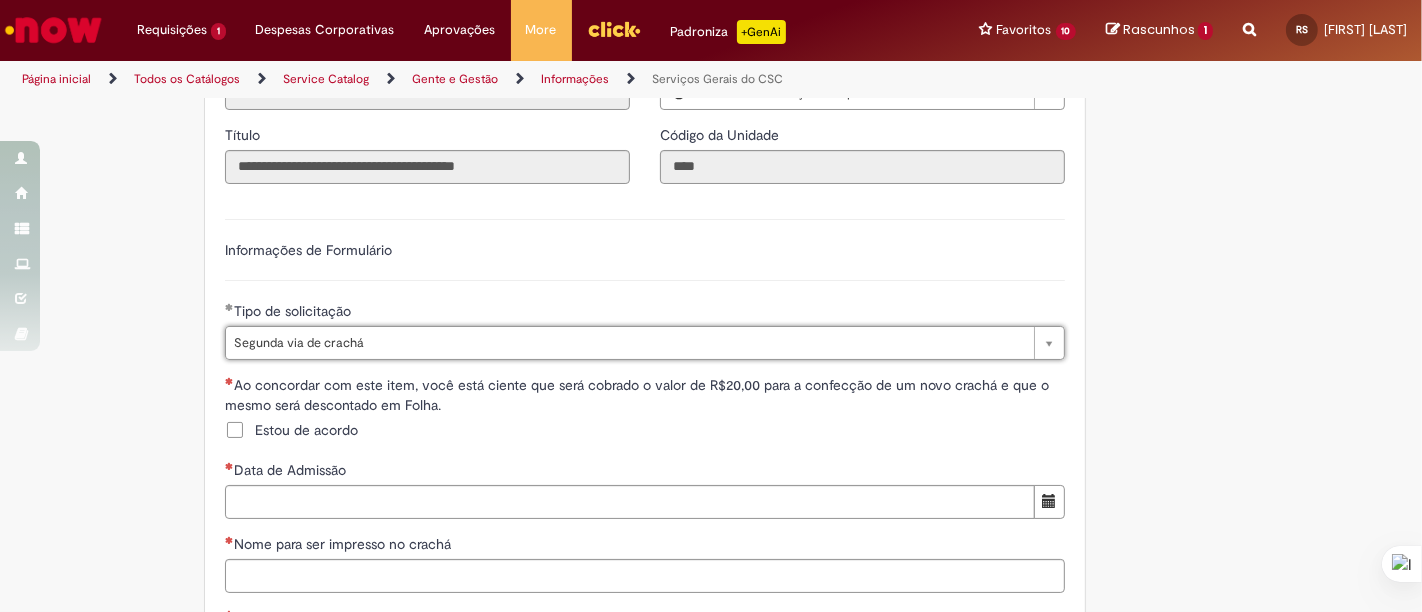 click on "Estou de acordo" at bounding box center [306, 430] 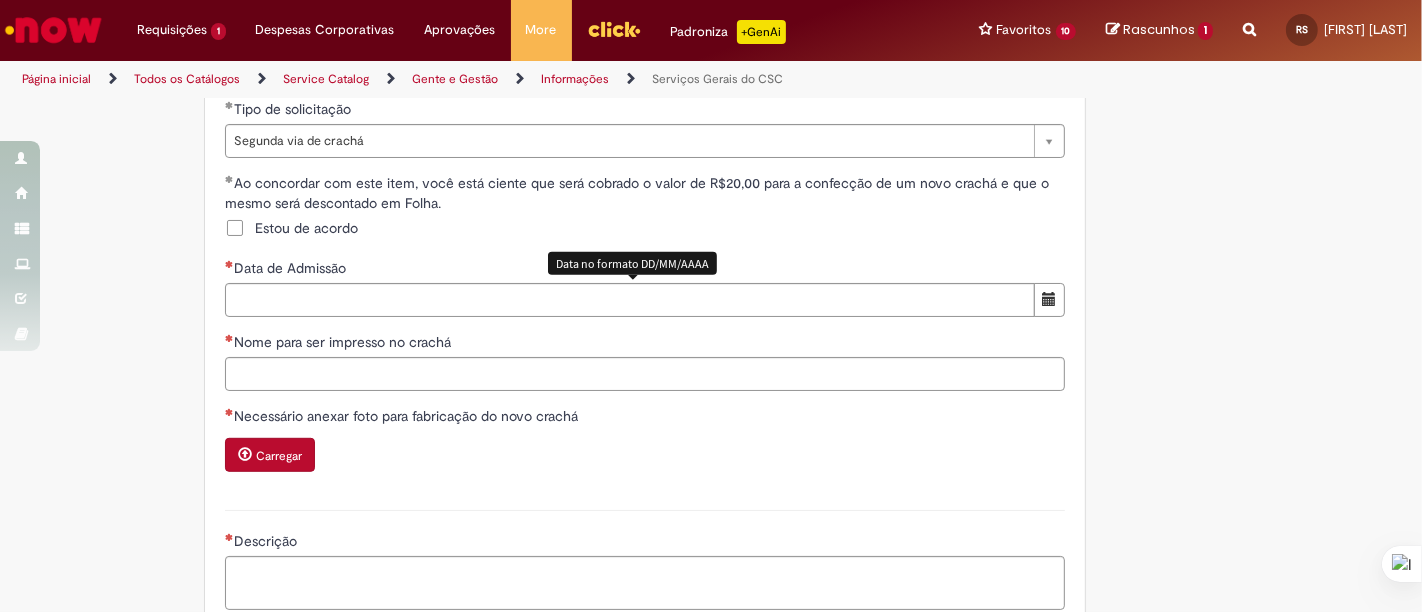 scroll, scrollTop: 888, scrollLeft: 0, axis: vertical 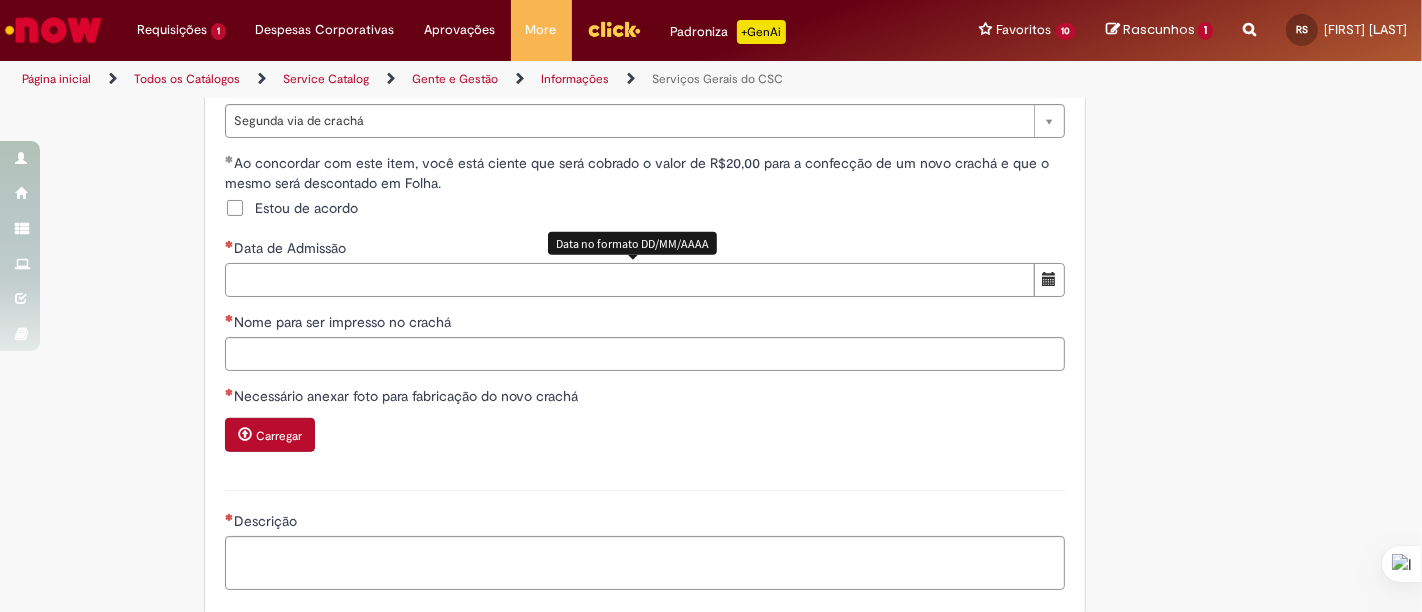 click on "Data de Admissão" at bounding box center (630, 280) 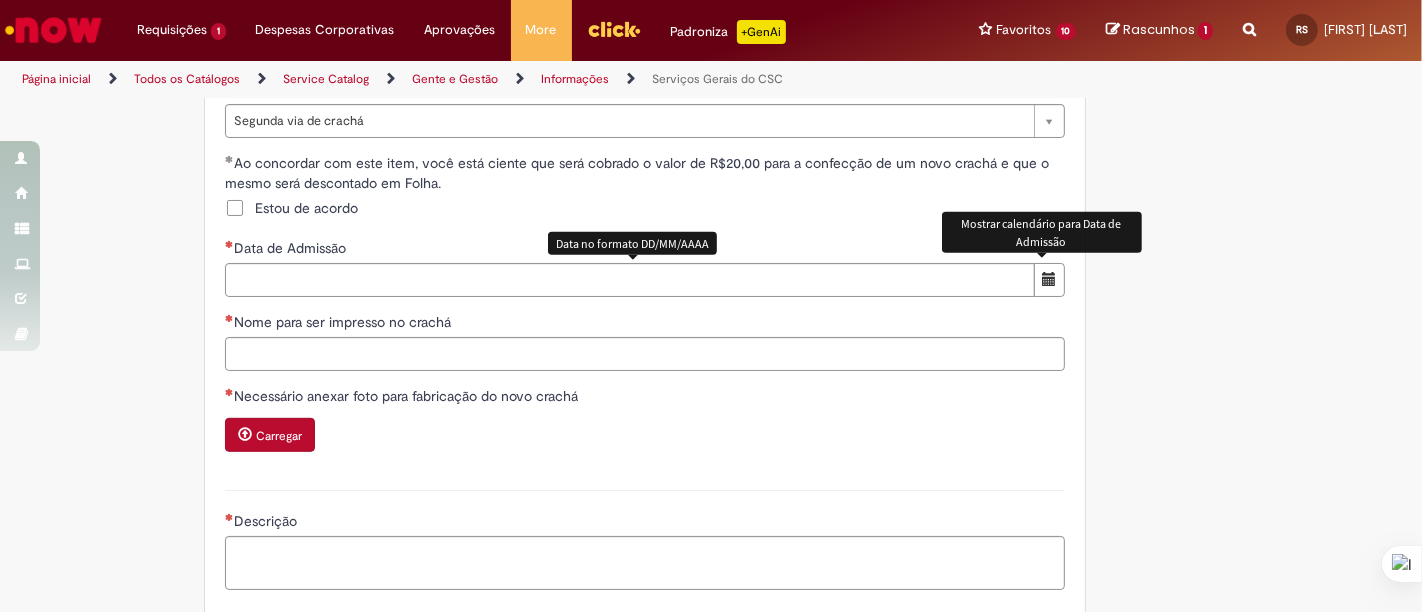 click at bounding box center [1049, 280] 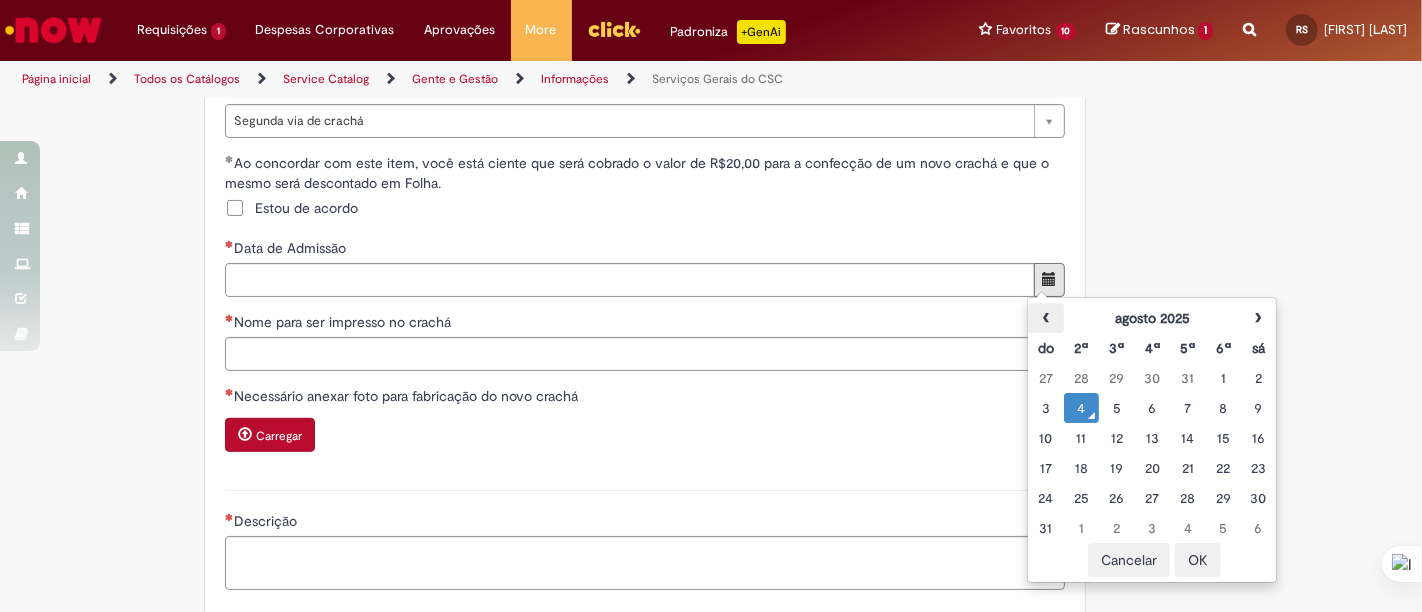 click on "‹" at bounding box center (1045, 318) 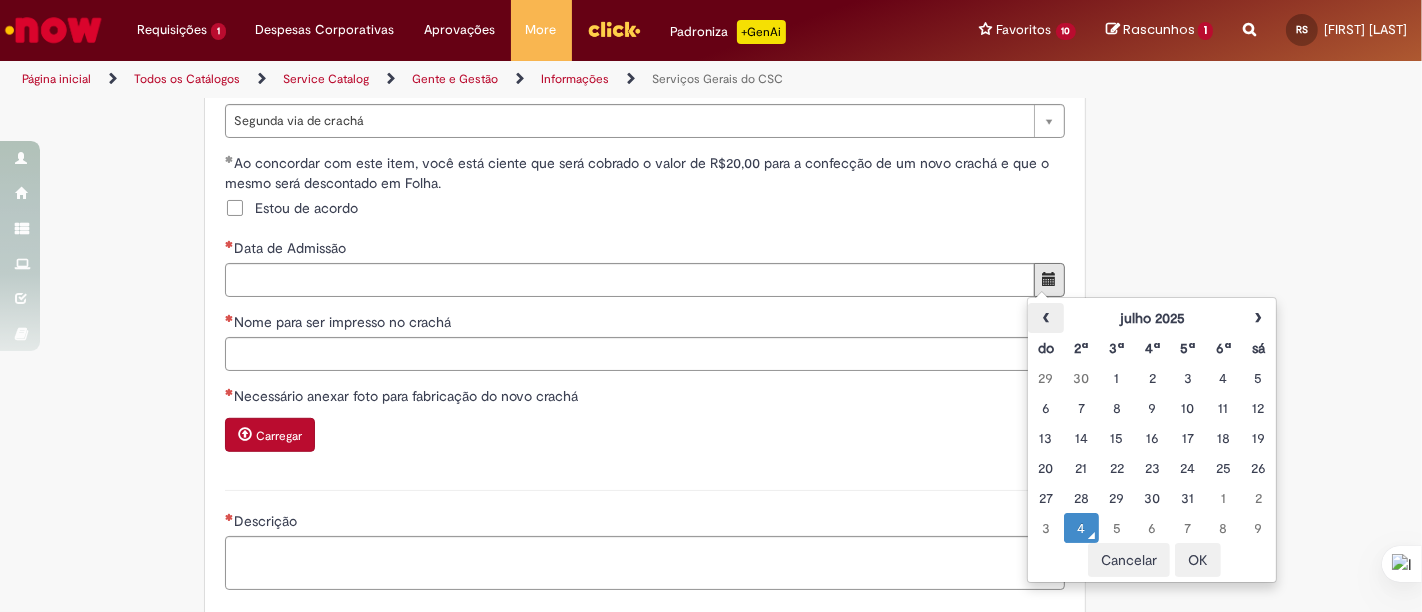 click on "‹" at bounding box center (1045, 318) 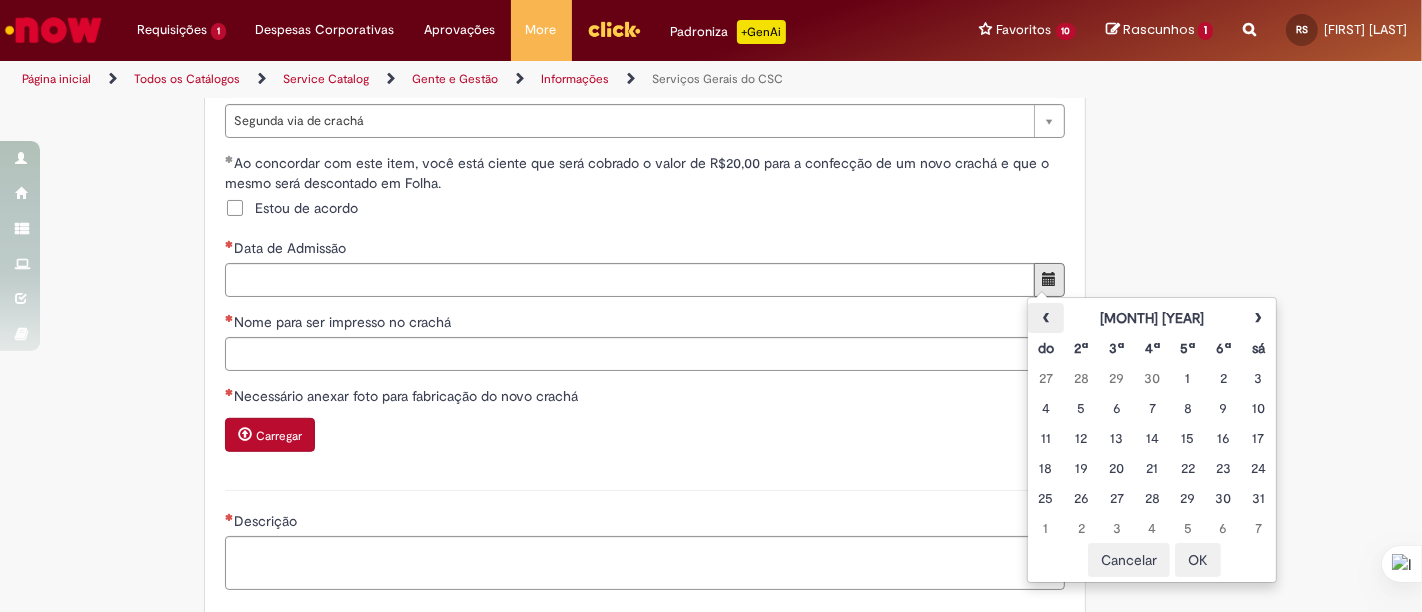 click on "‹" at bounding box center [1045, 318] 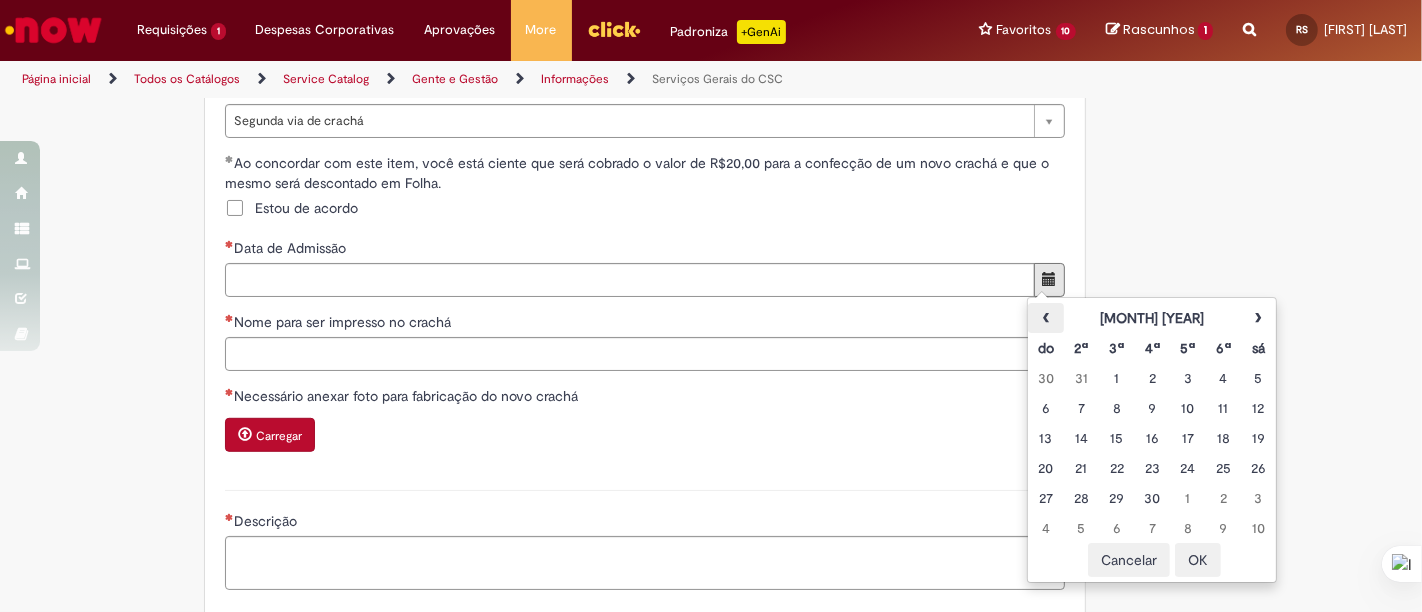 click on "‹" at bounding box center [1045, 318] 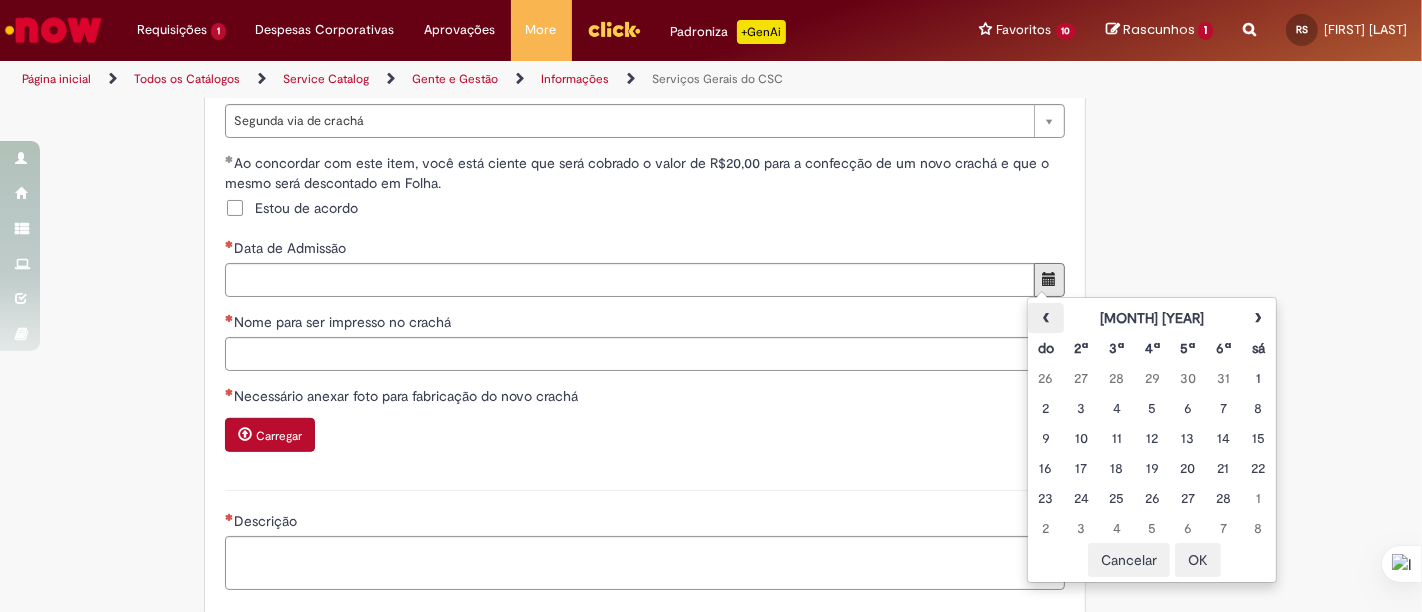 click on "‹" at bounding box center [1045, 318] 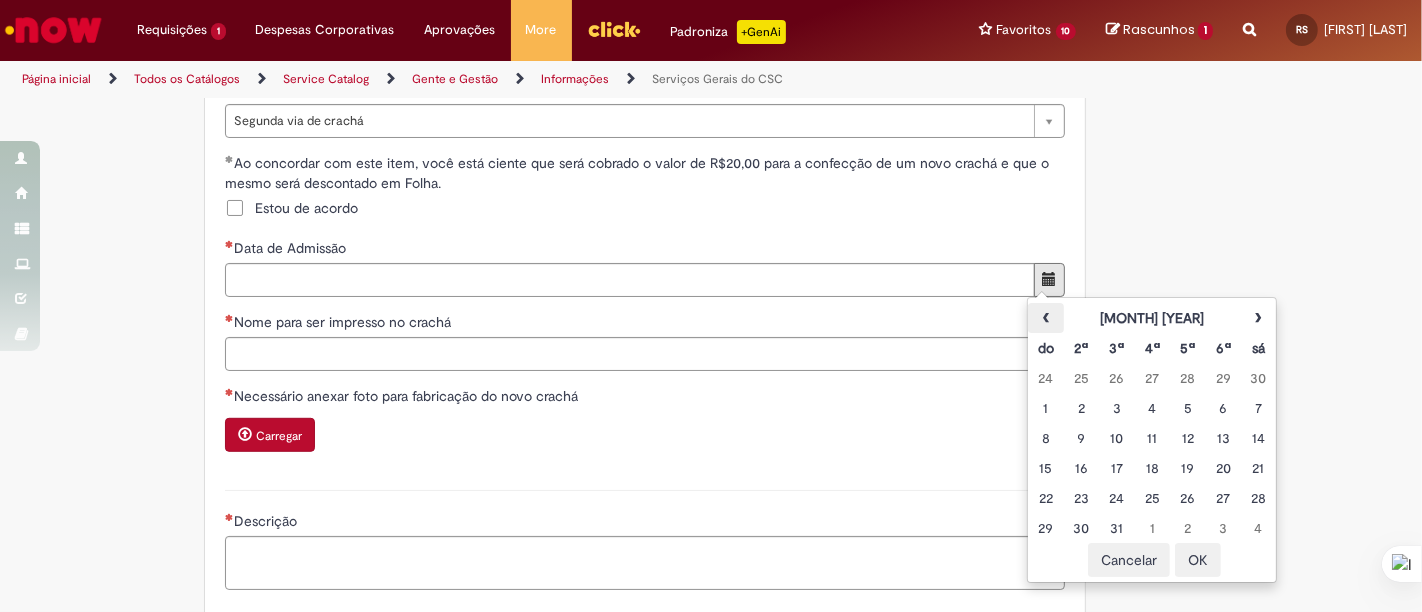 click on "‹" at bounding box center (1045, 318) 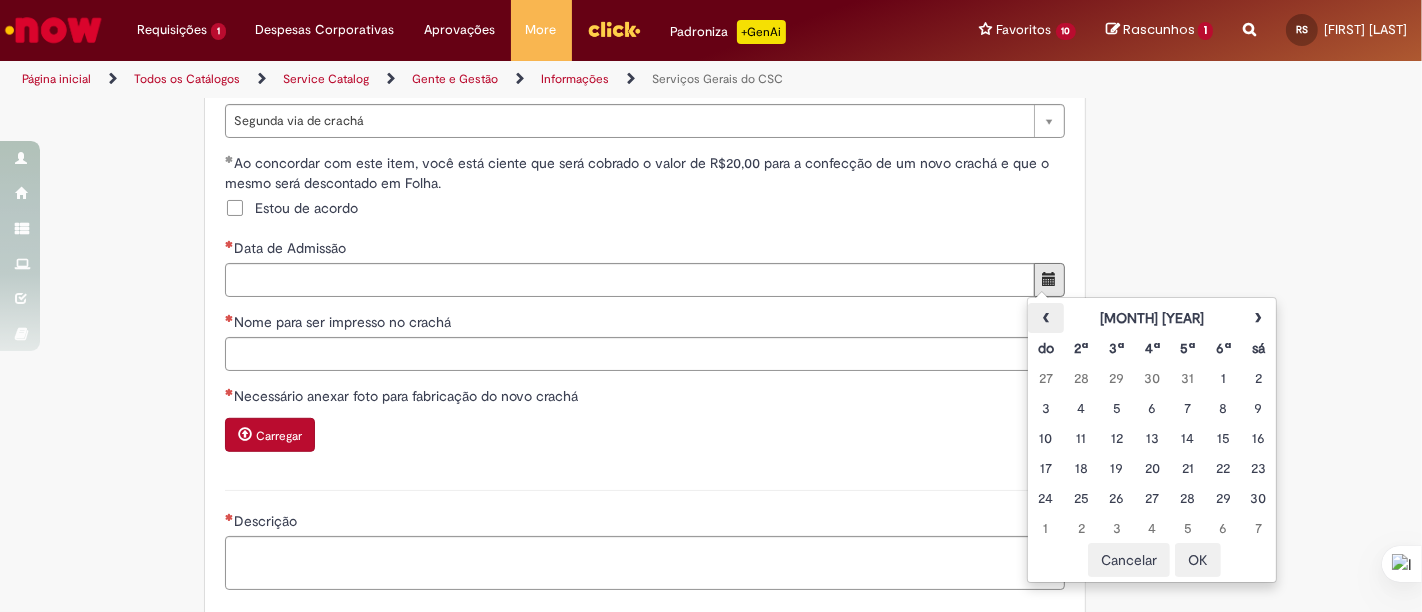 click on "‹" at bounding box center [1045, 318] 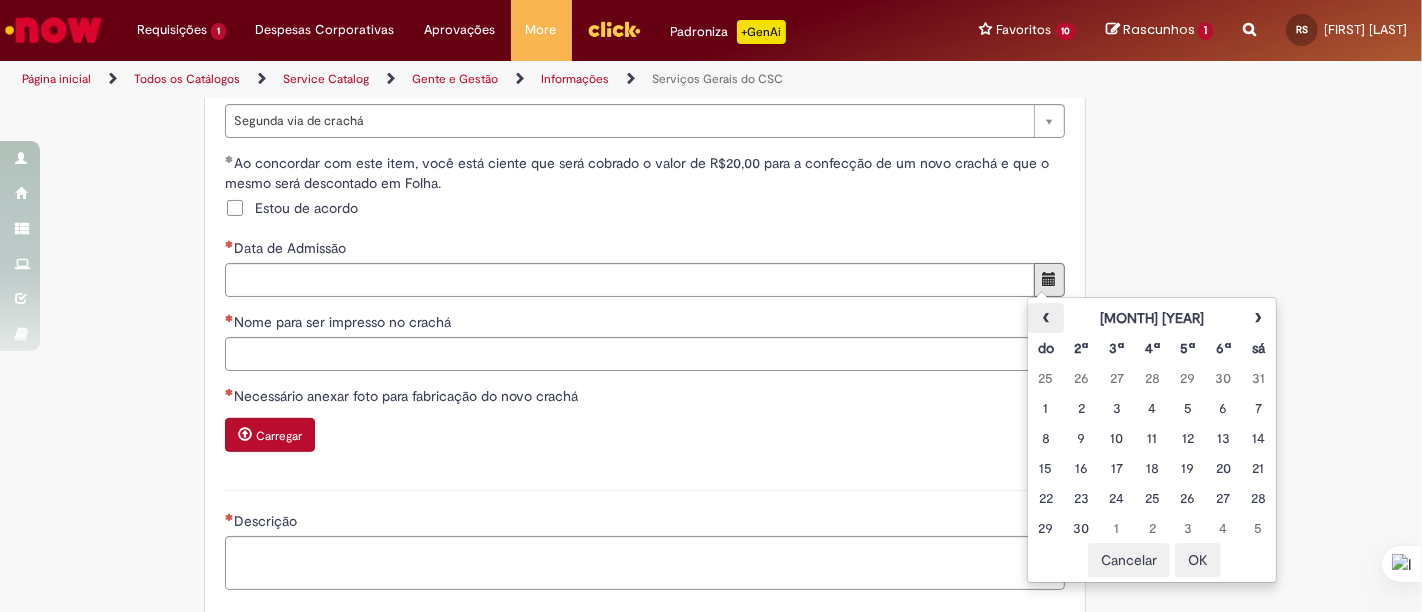 click on "‹" at bounding box center (1045, 318) 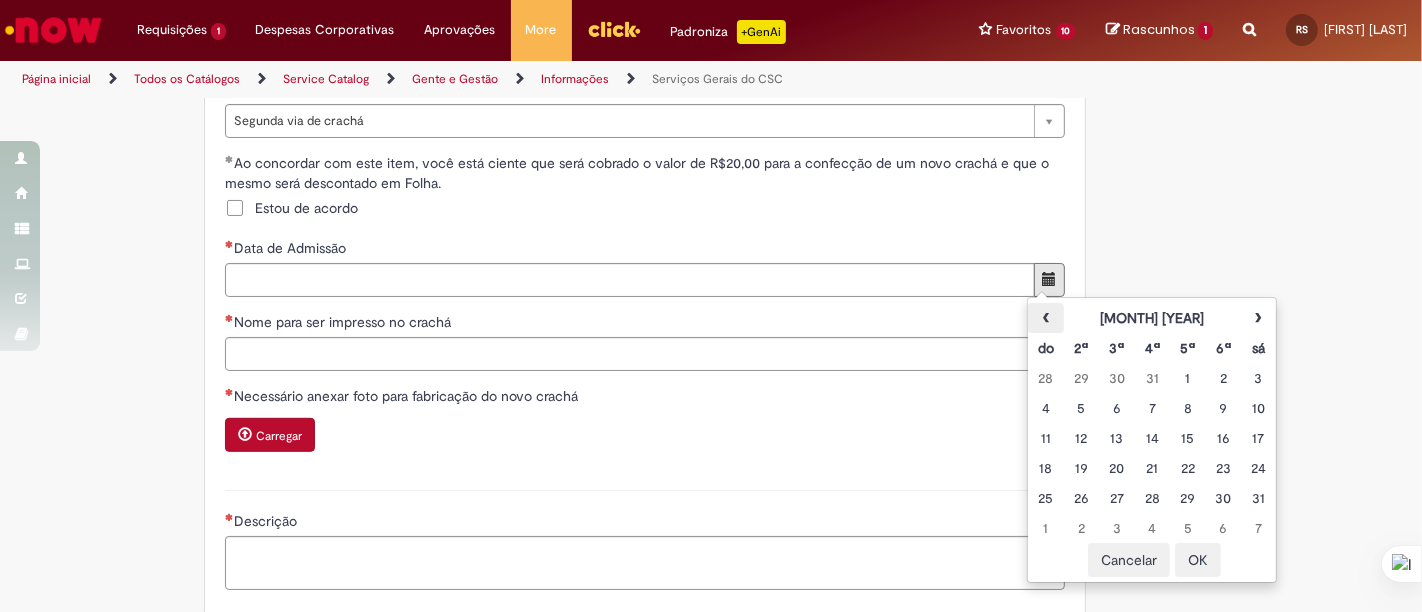 click on "‹" at bounding box center [1045, 318] 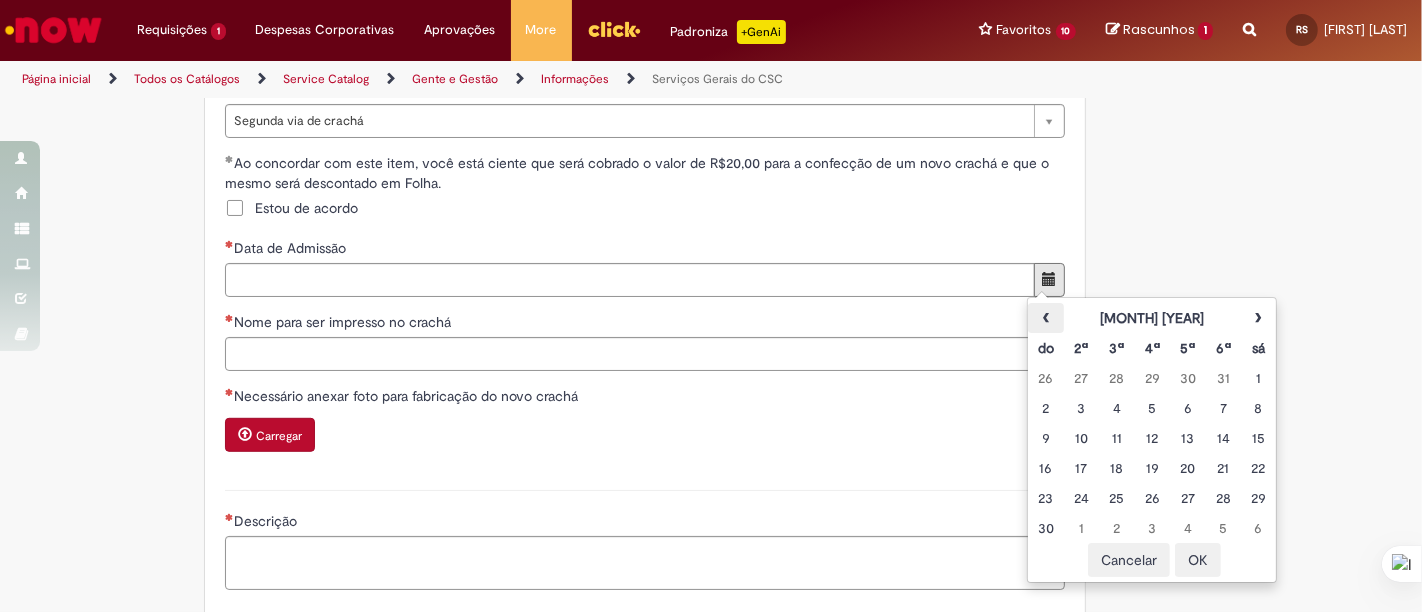 click on "‹" at bounding box center (1045, 318) 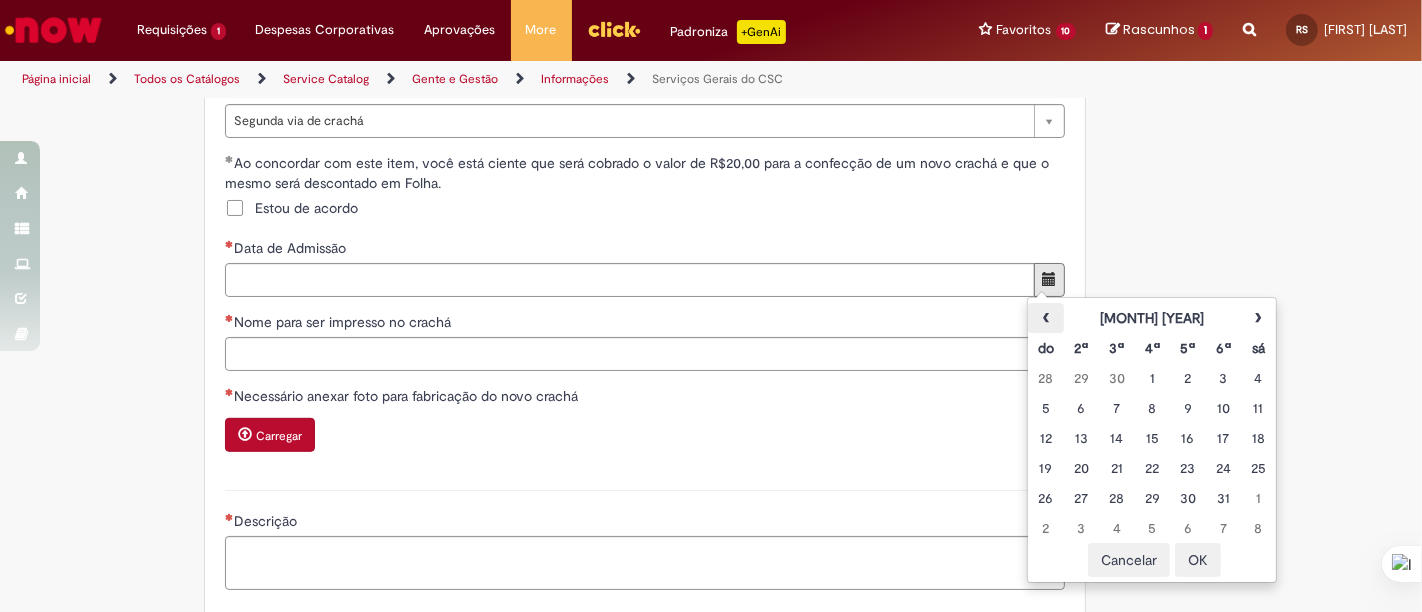 click on "‹" at bounding box center [1045, 318] 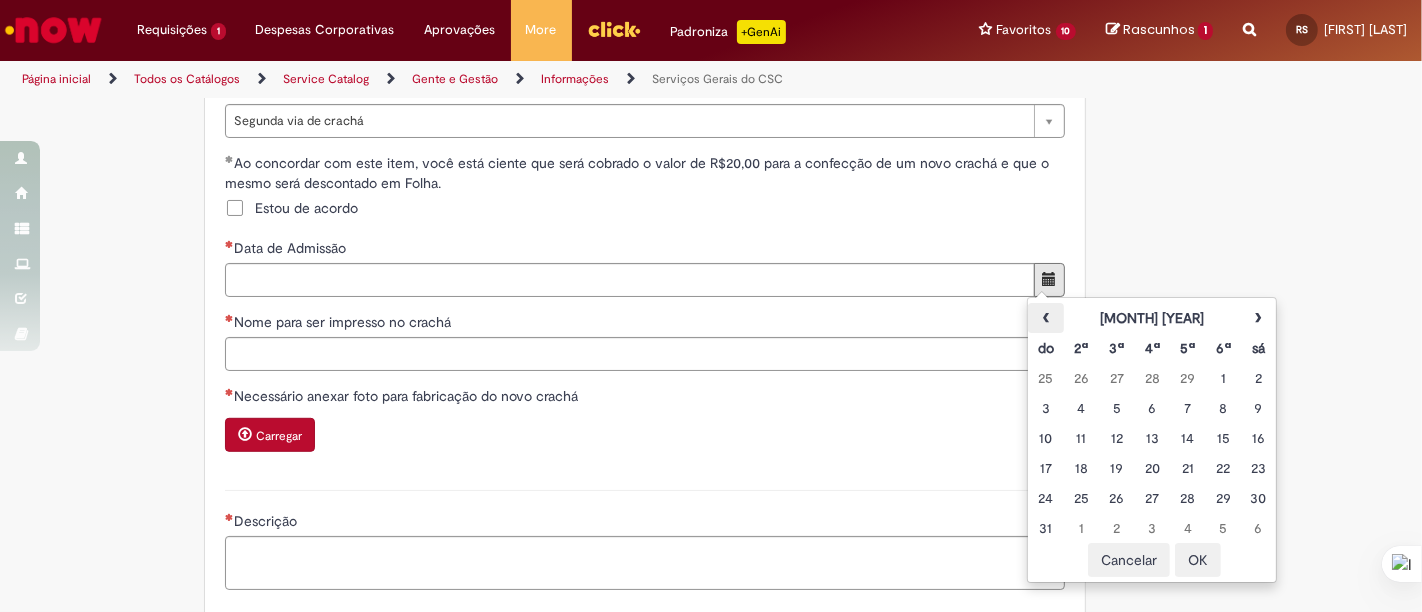 click on "‹" at bounding box center (1045, 318) 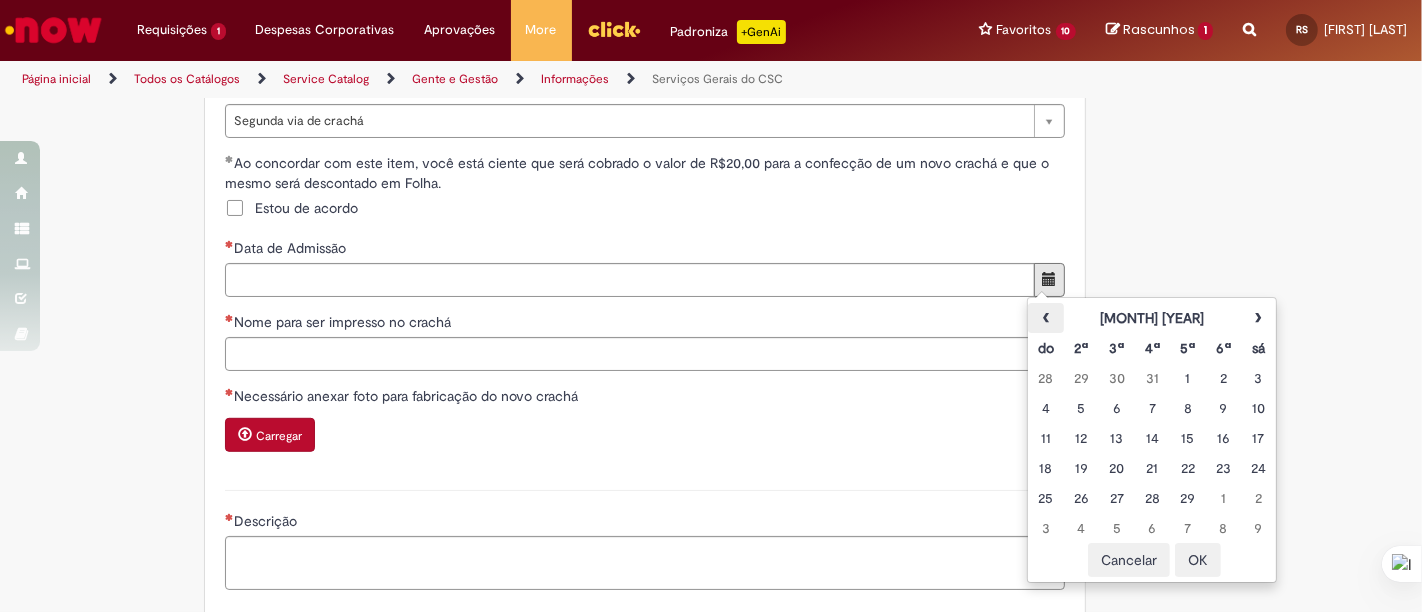 click on "‹" at bounding box center (1045, 318) 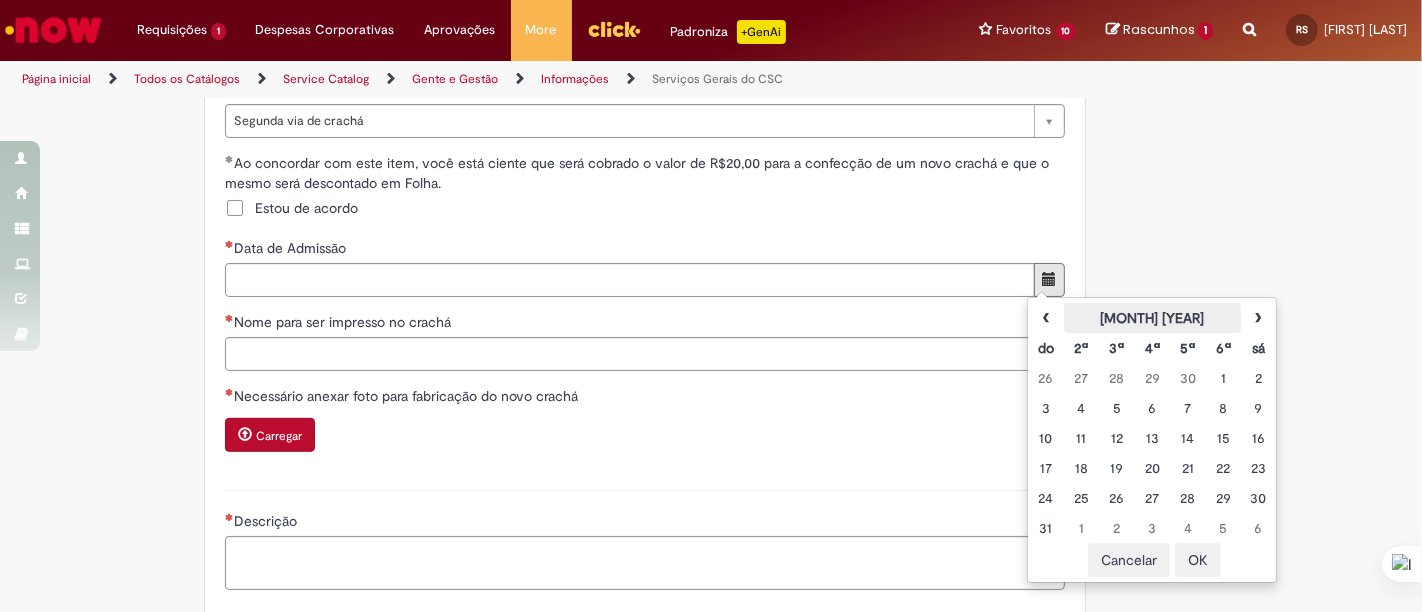 click on "[MONTH] [YEAR]" at bounding box center [1152, 318] 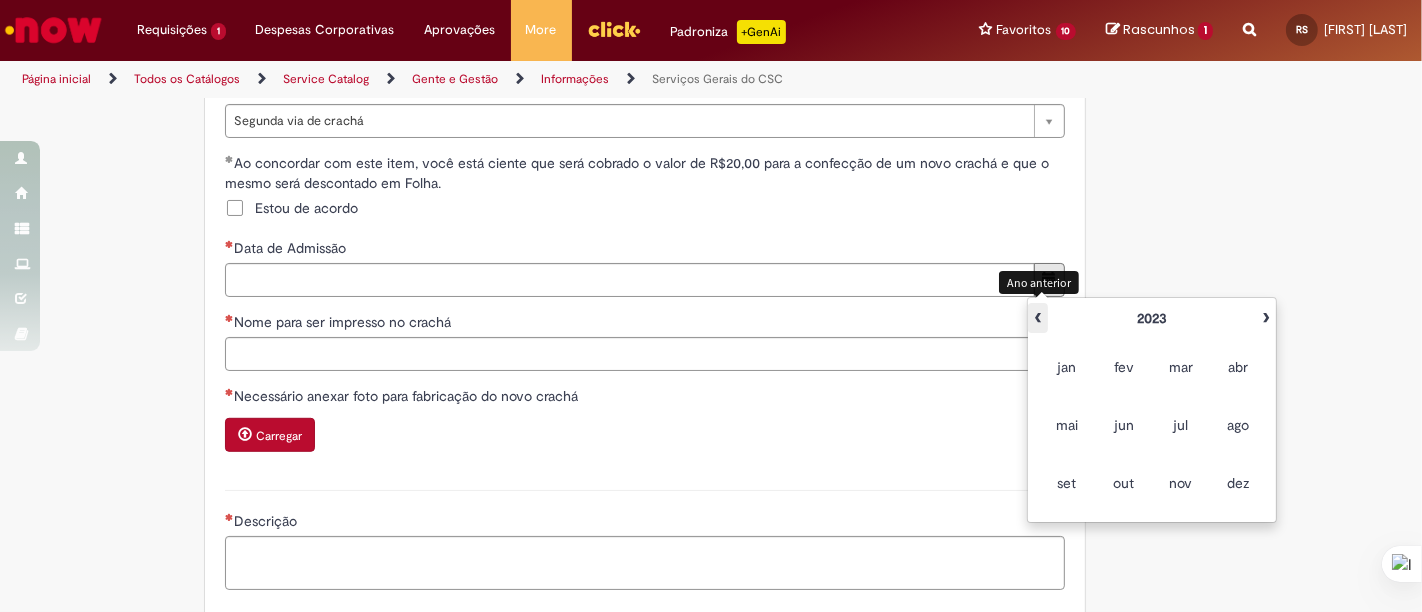 click on "‹" at bounding box center (1038, 318) 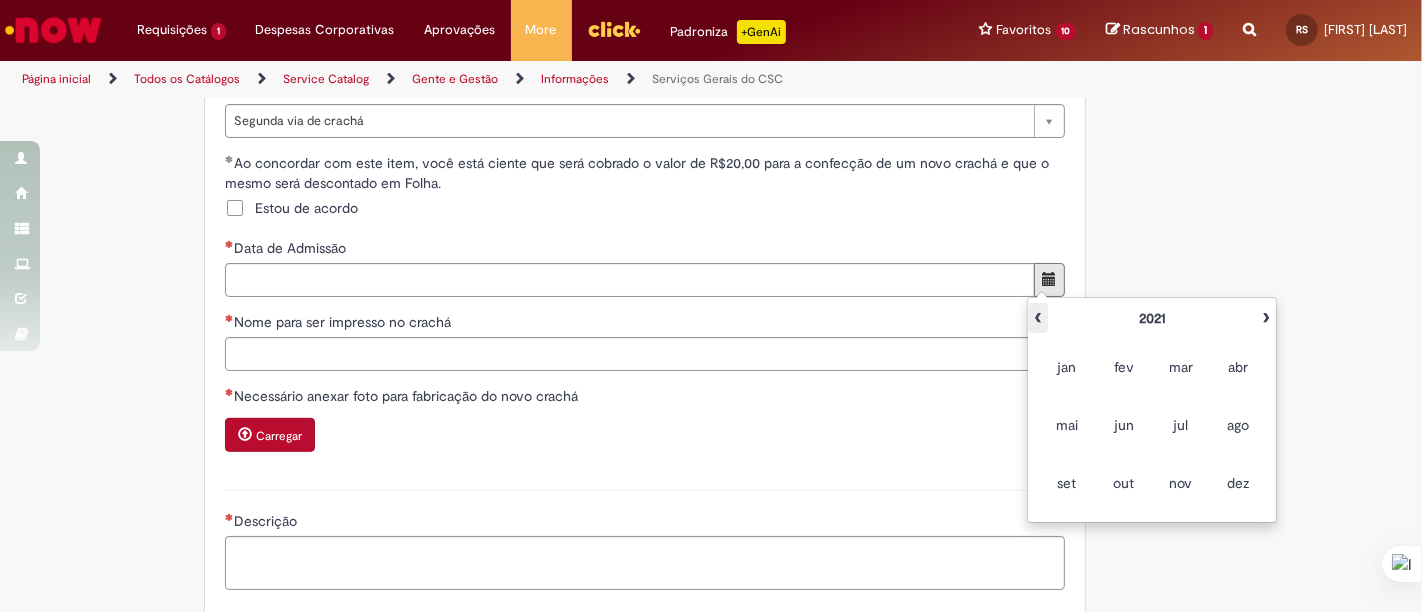 click on "‹" at bounding box center (1038, 318) 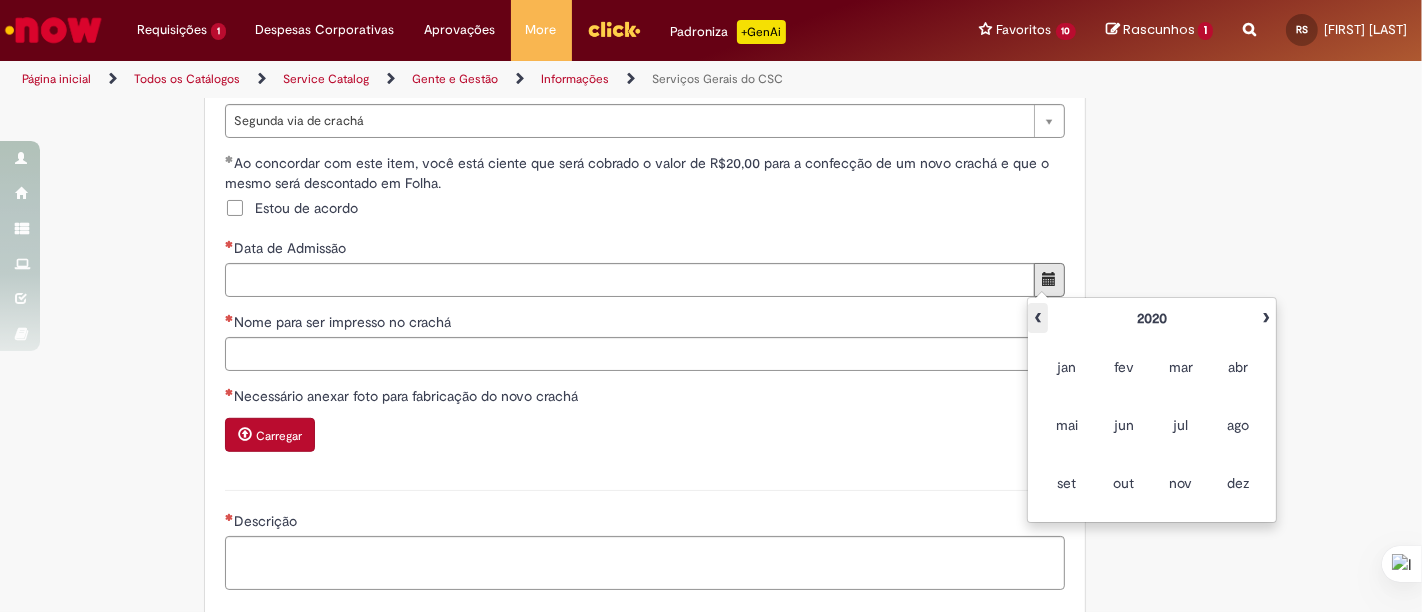 click on "‹" at bounding box center (1038, 318) 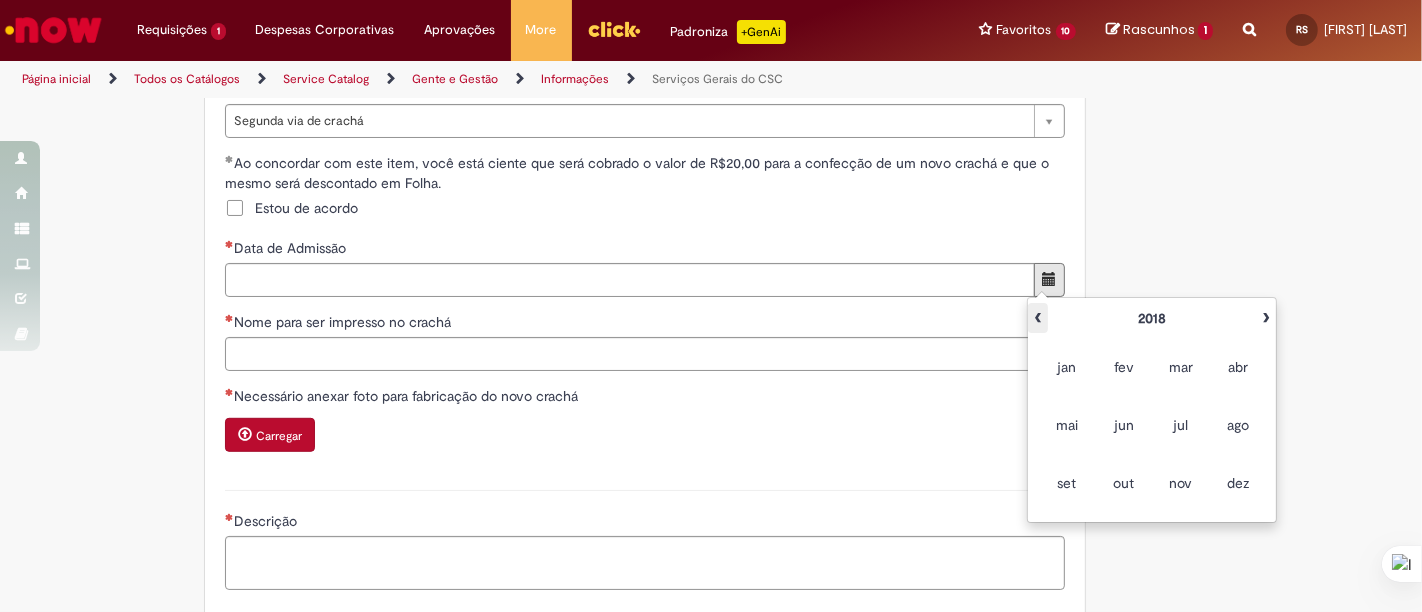 click on "‹" at bounding box center (1038, 318) 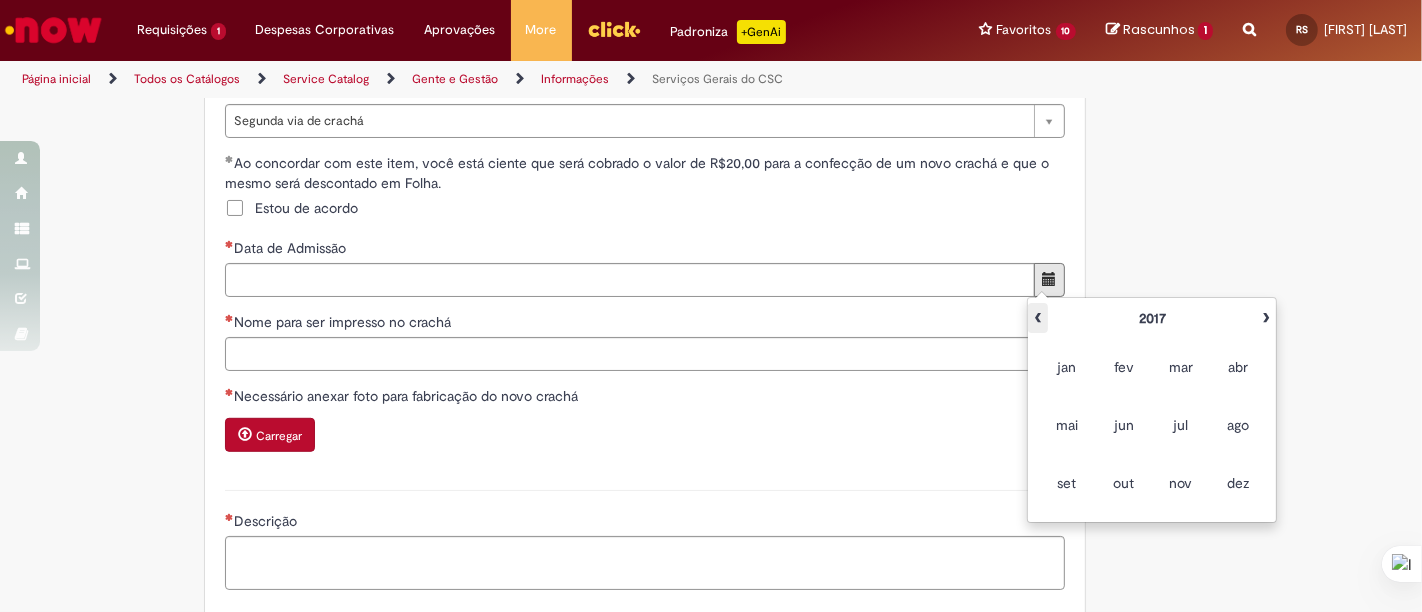 click on "‹" at bounding box center (1038, 318) 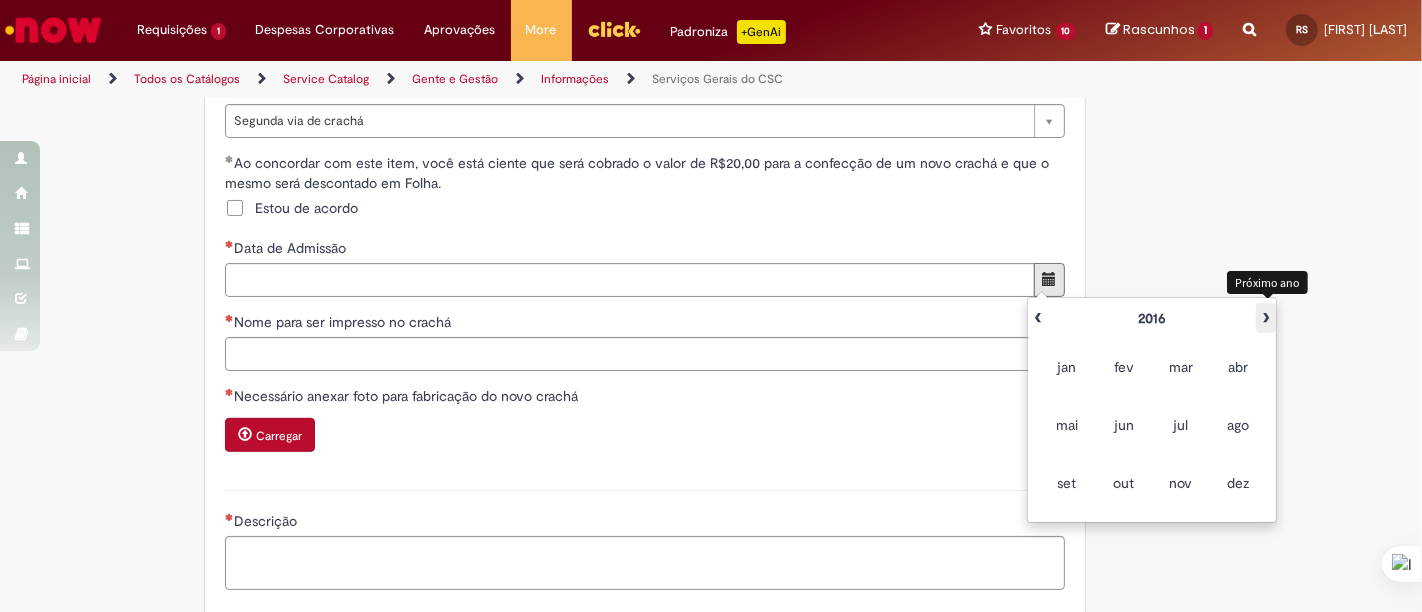 click on "›" at bounding box center [1266, 318] 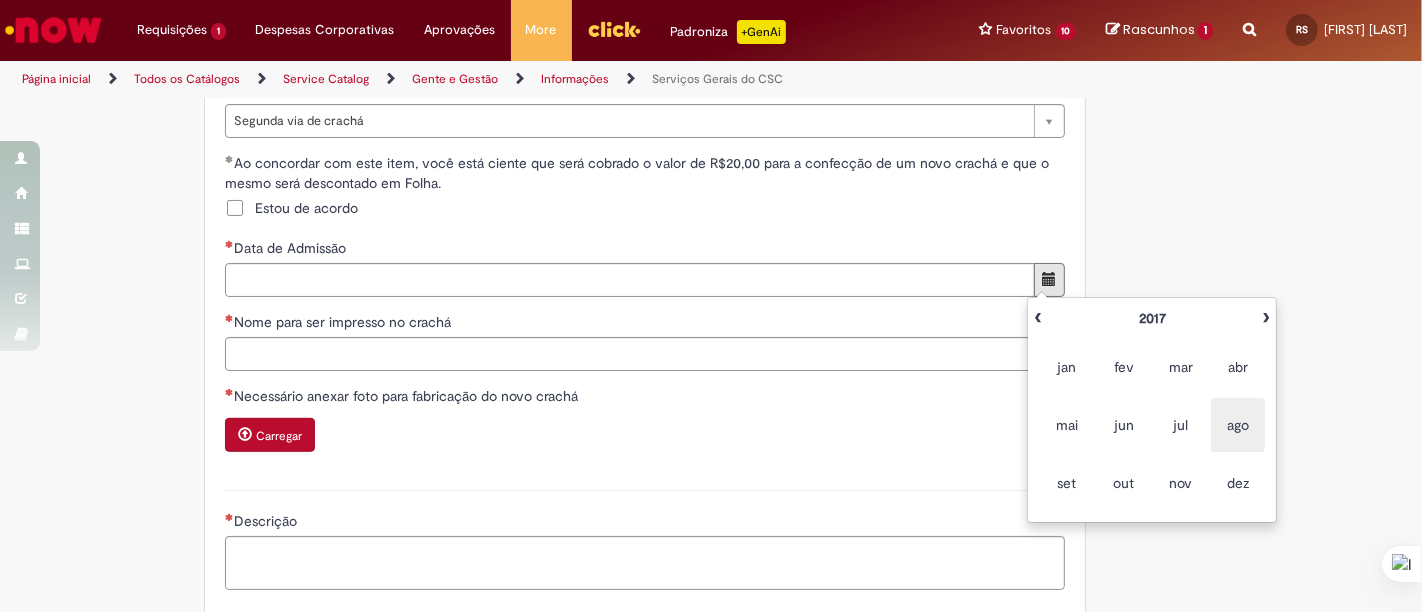 click on "ago" at bounding box center [1238, 425] 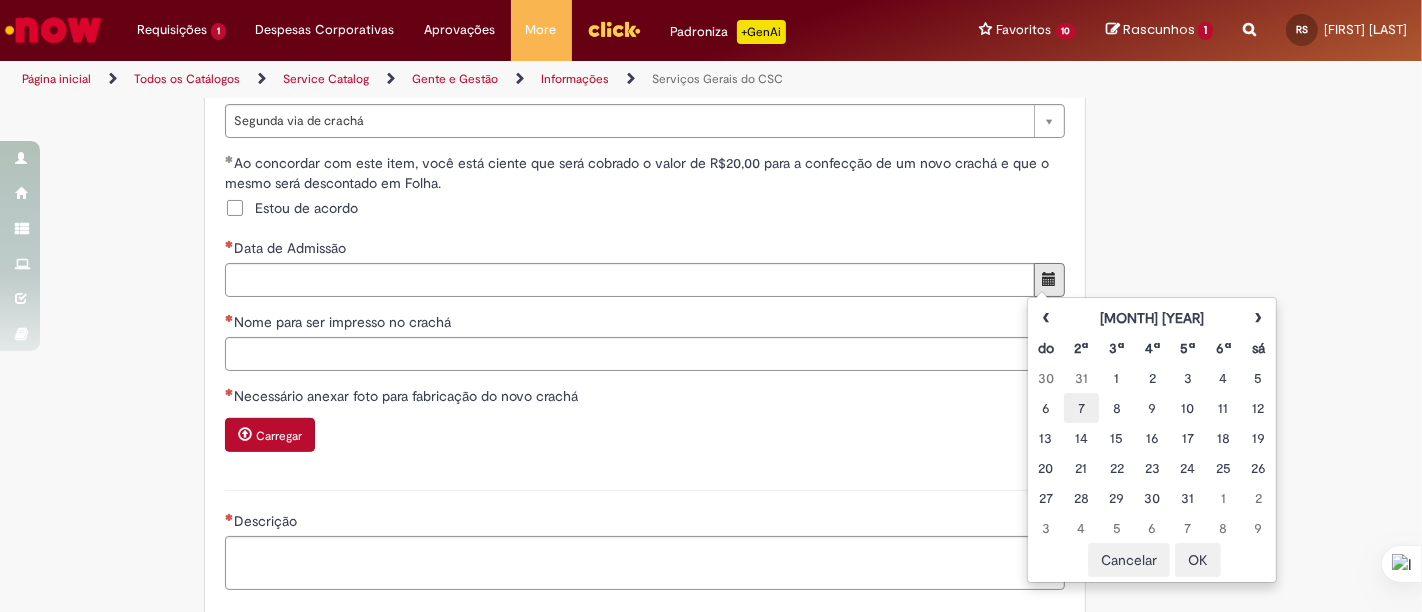 click on "7" at bounding box center (1081, 408) 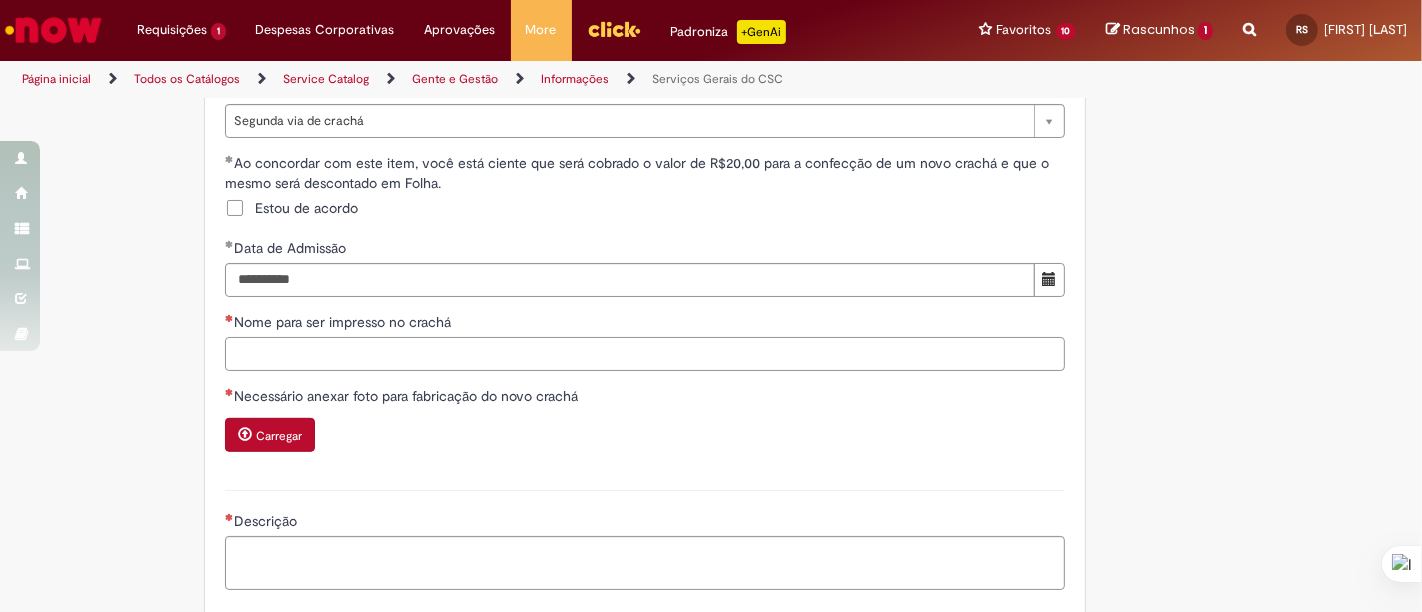 click on "Nome para ser impresso no crachá" at bounding box center [645, 354] 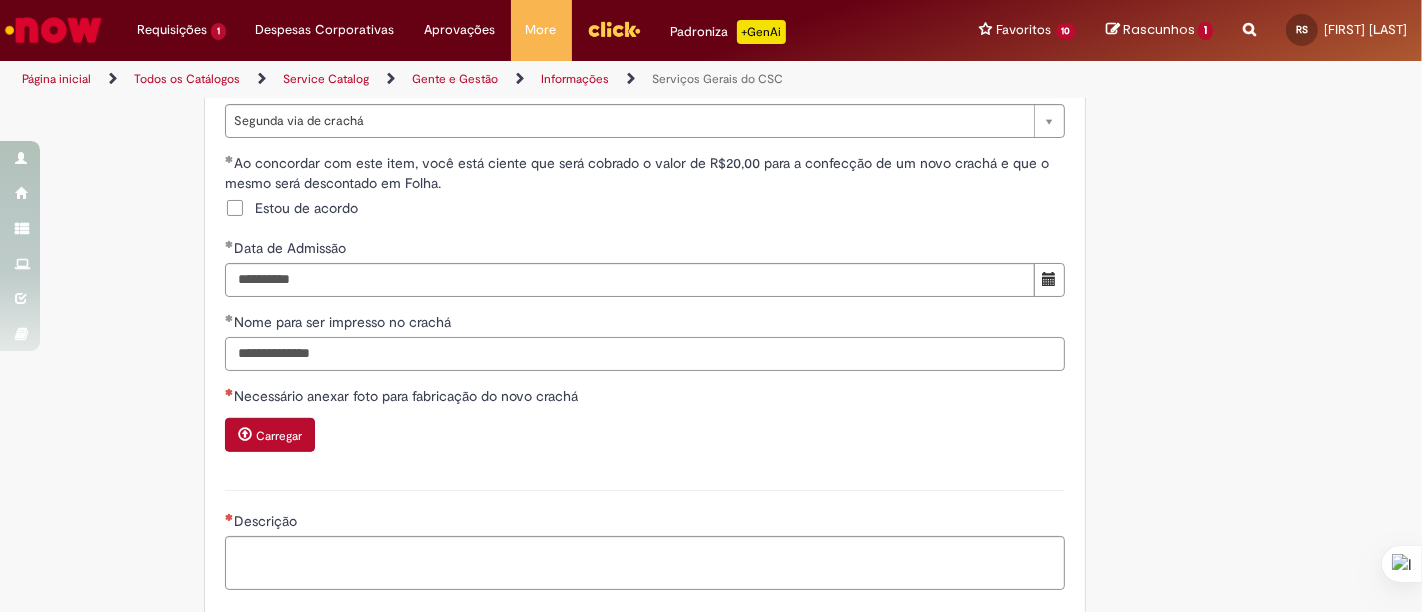 type on "**********" 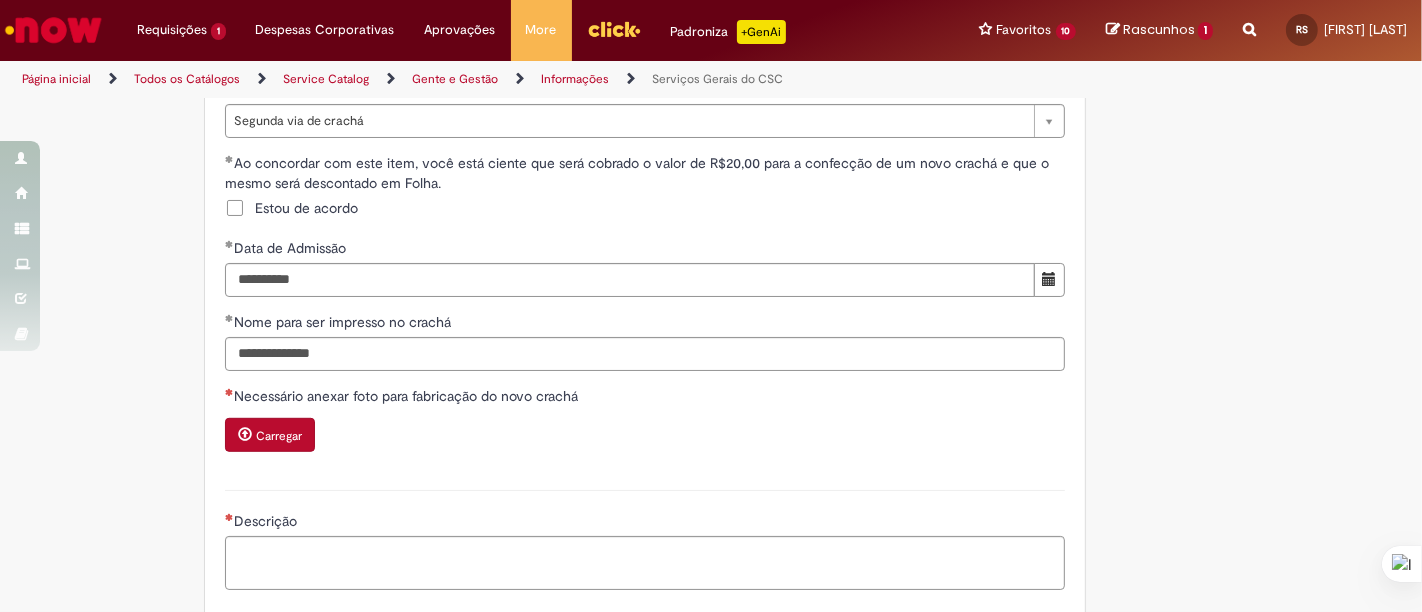 click on "Carregar" at bounding box center [645, 437] 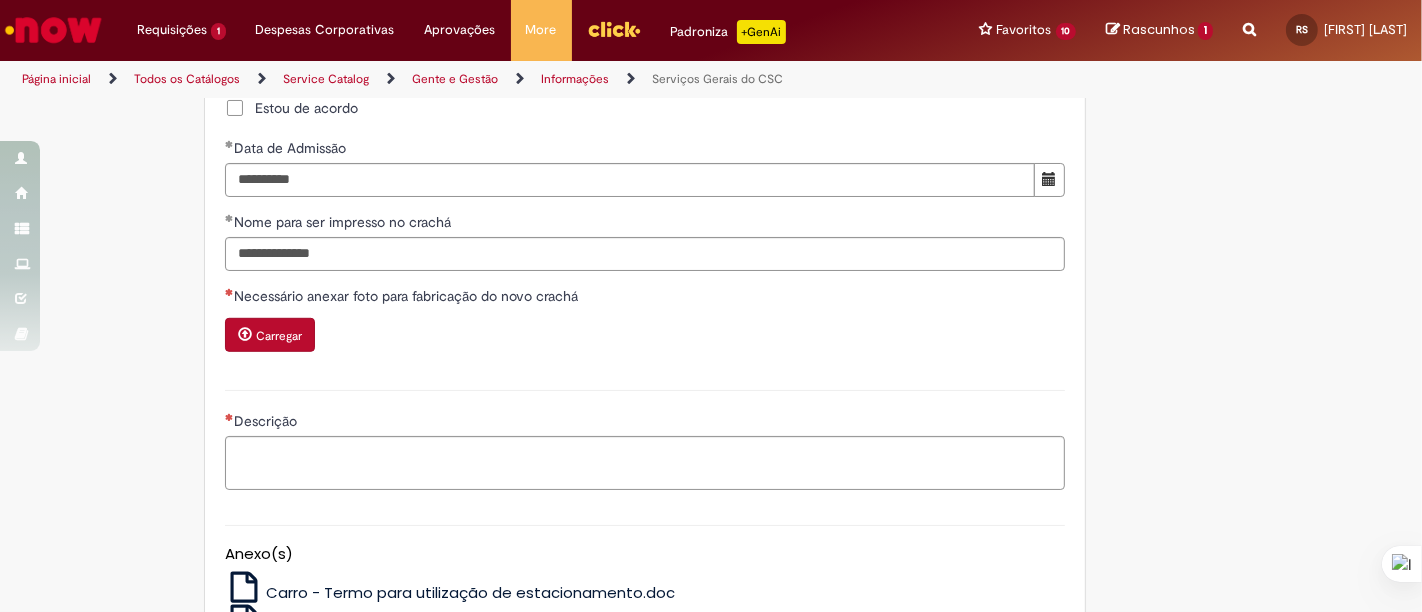 scroll, scrollTop: 1111, scrollLeft: 0, axis: vertical 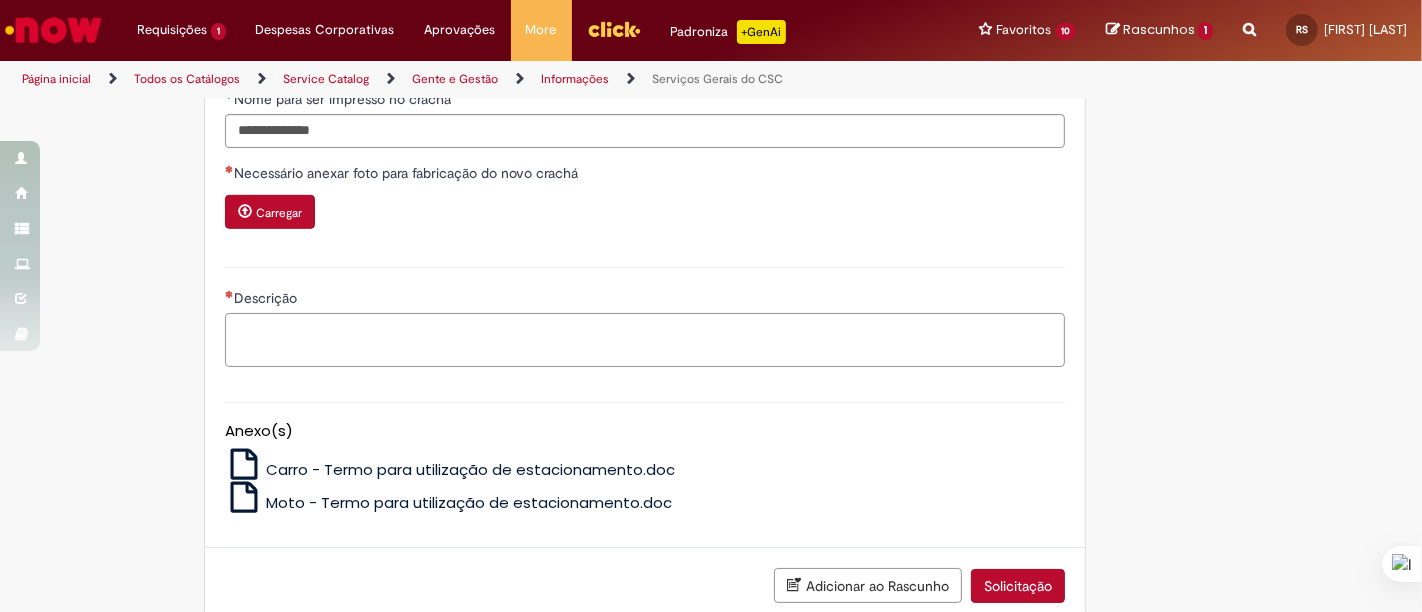 click on "Descrição" at bounding box center (645, 339) 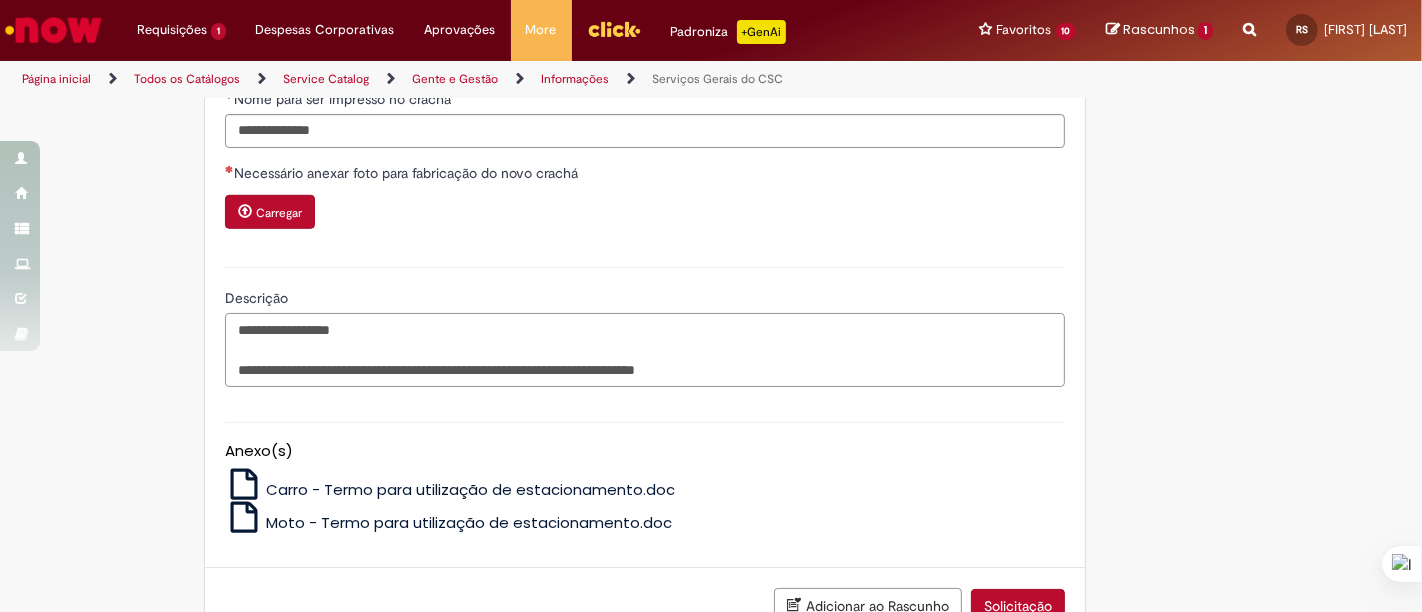 type on "**********" 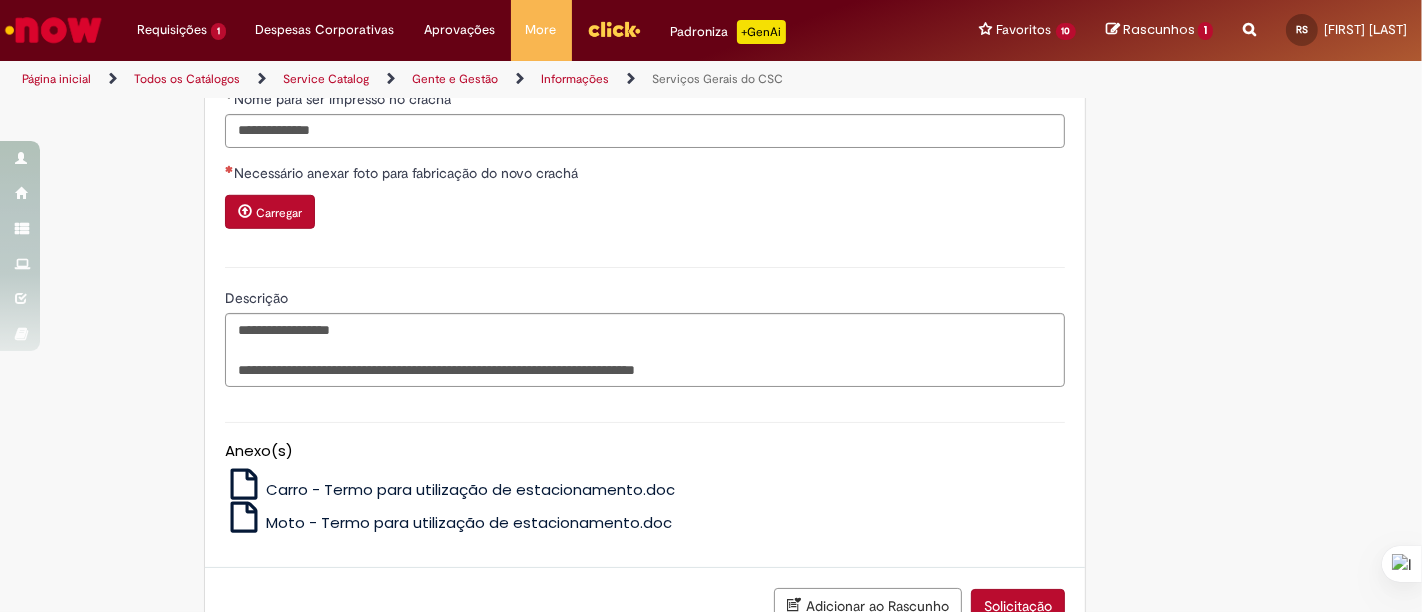 click on "Carregar" at bounding box center (270, 212) 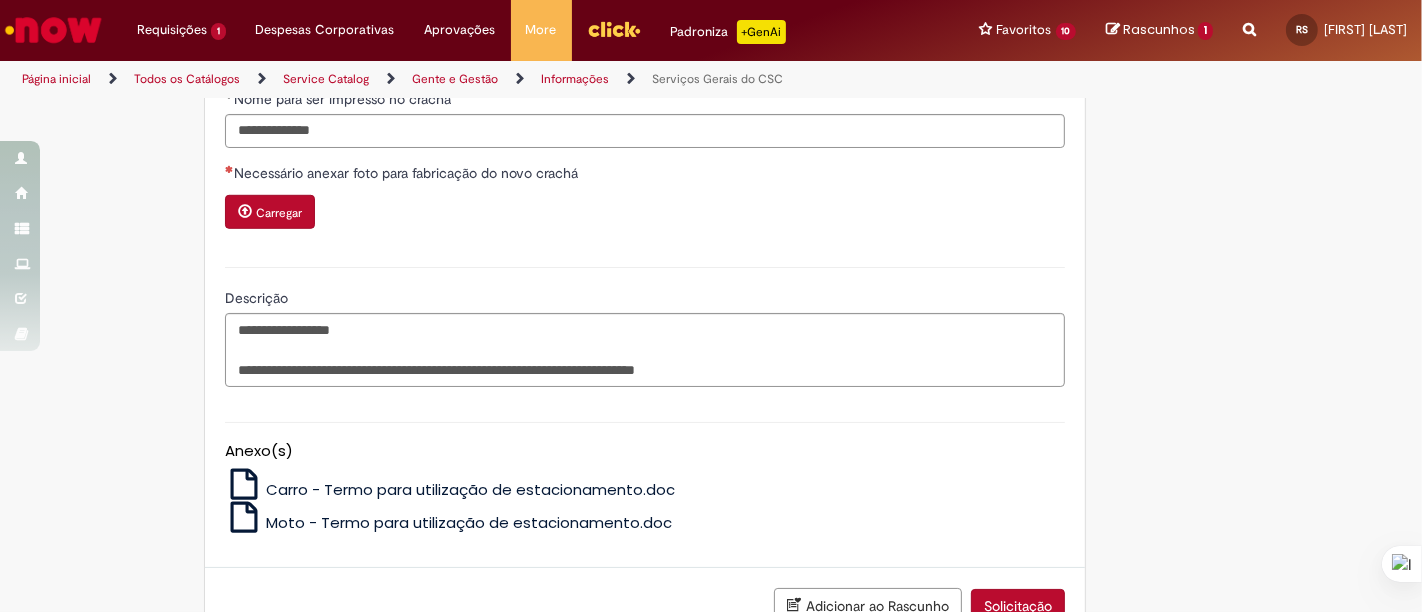click on "Carregar" at bounding box center (270, 212) 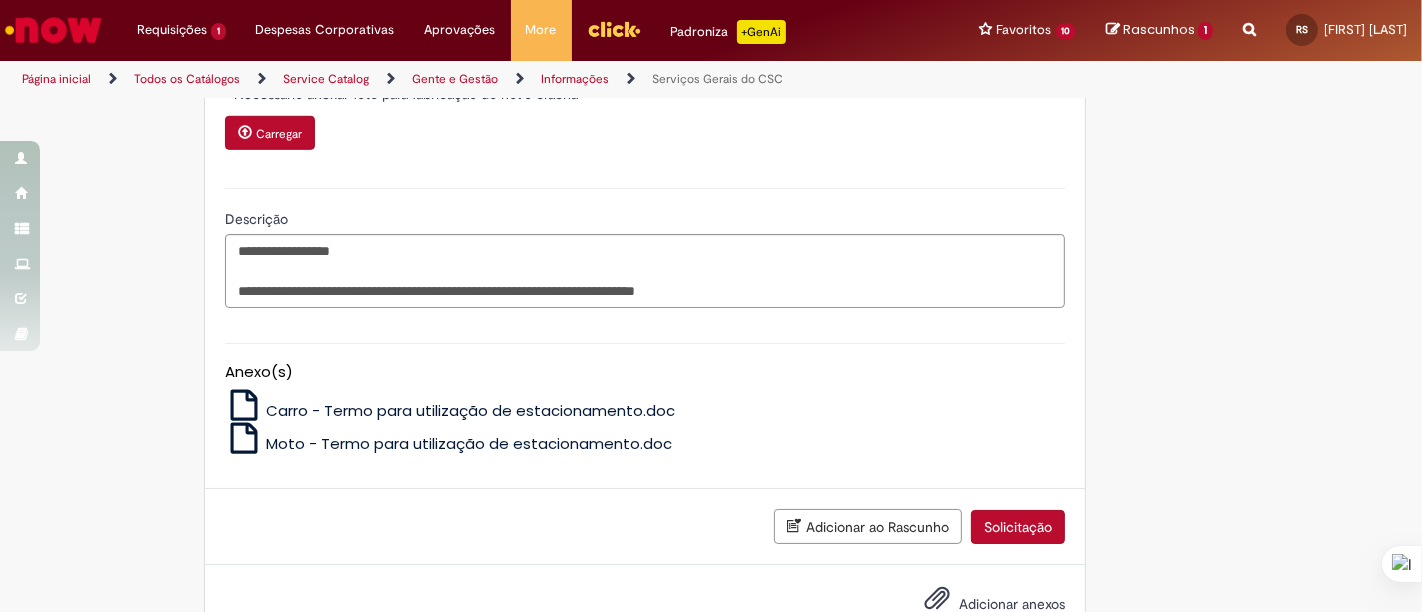 scroll, scrollTop: 1222, scrollLeft: 0, axis: vertical 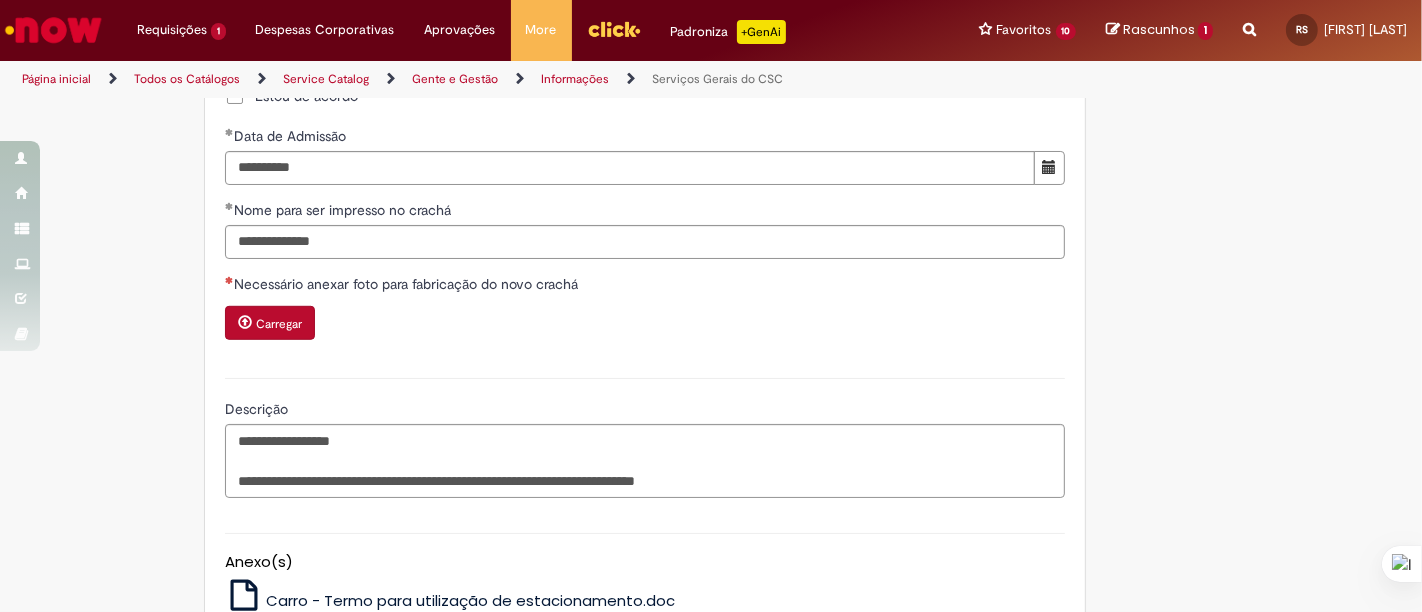 click on "**********" at bounding box center (645, 112) 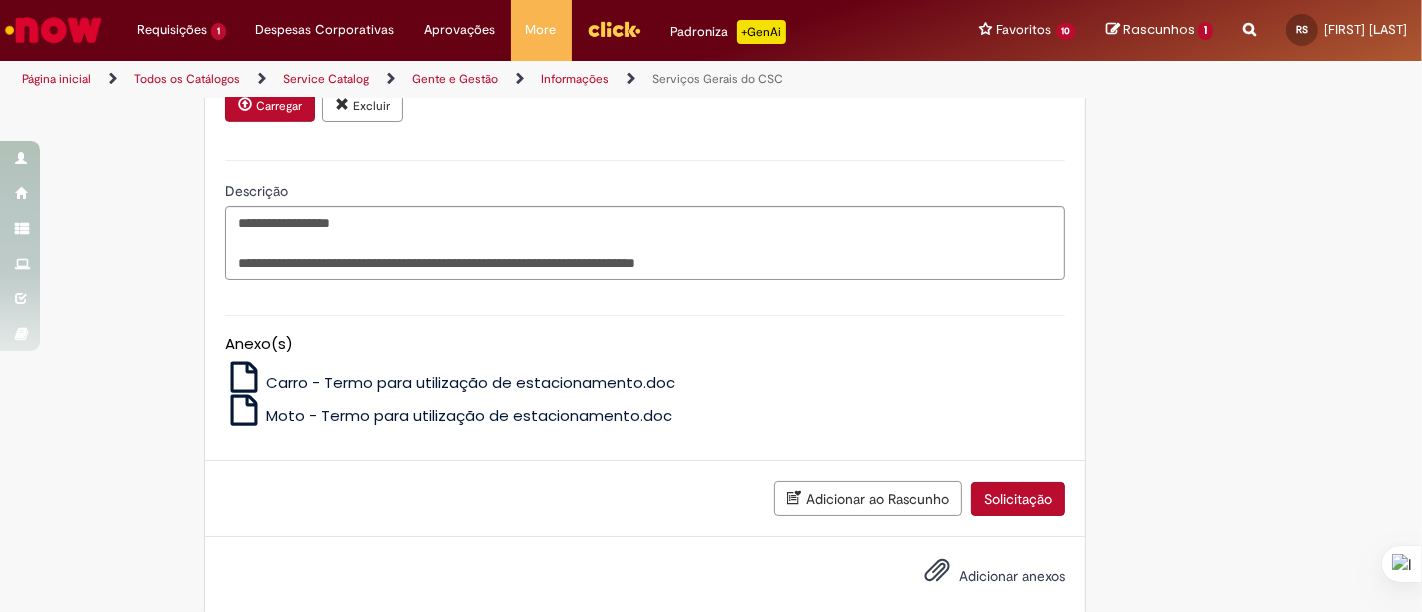 scroll, scrollTop: 1268, scrollLeft: 0, axis: vertical 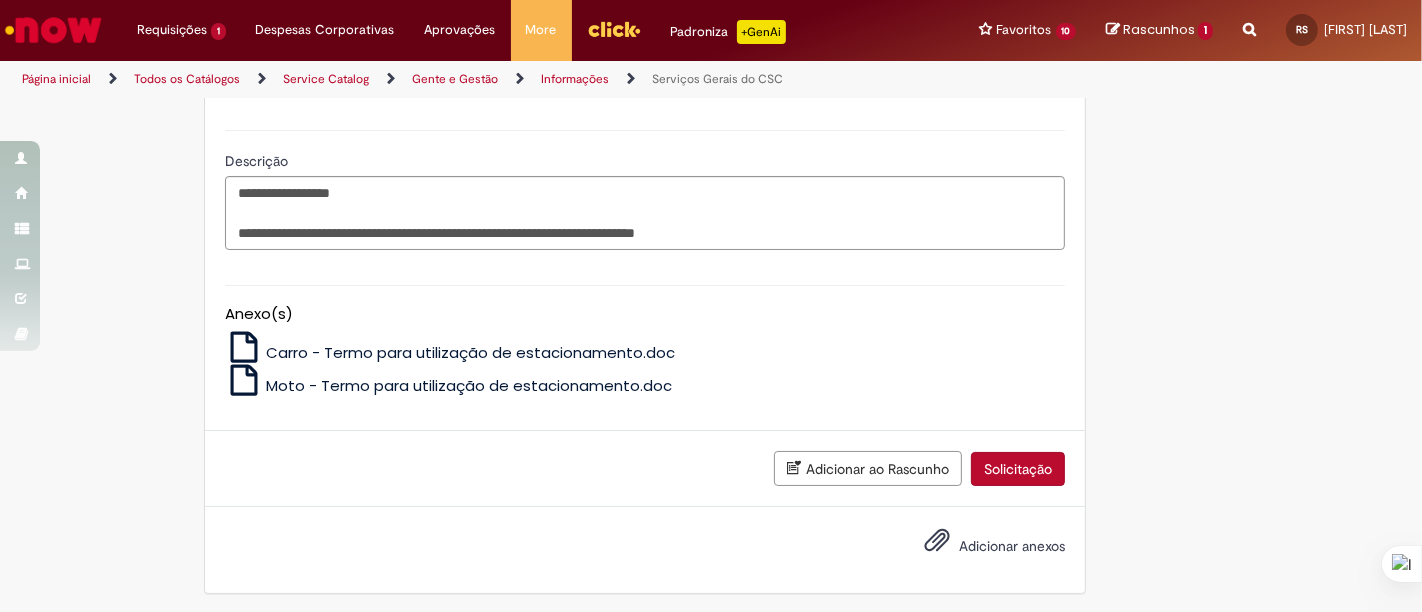 click on "Solicitação" at bounding box center [1018, 469] 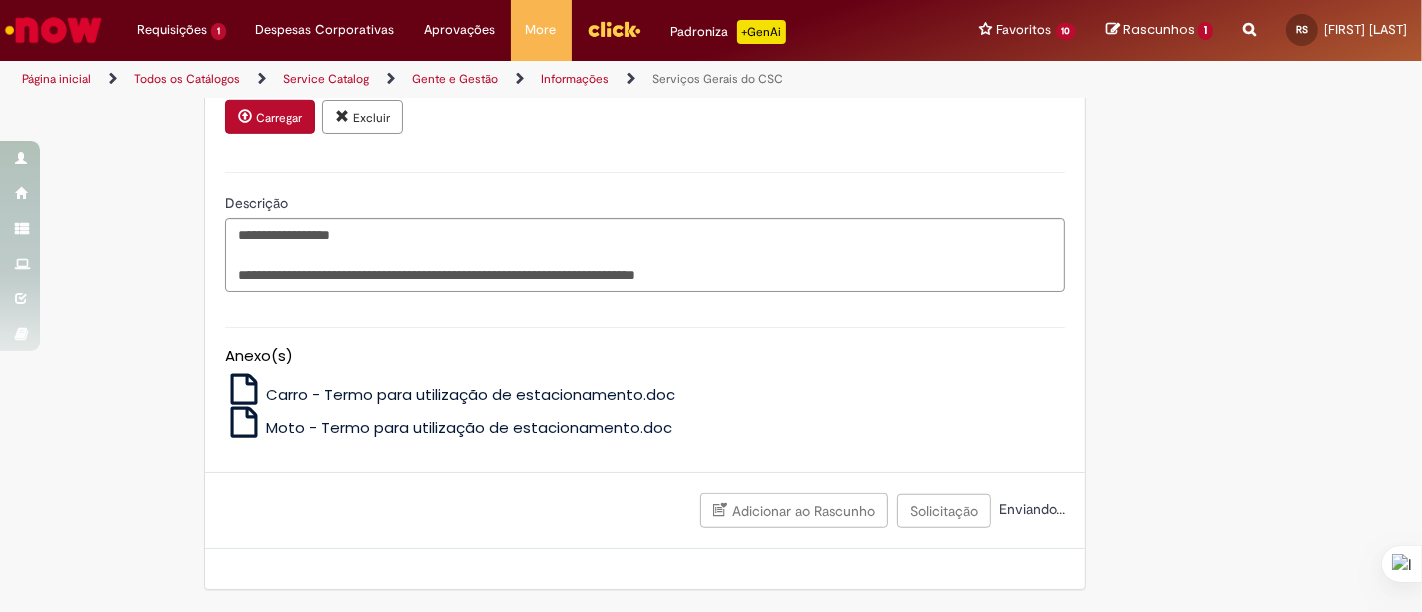 scroll, scrollTop: 1222, scrollLeft: 0, axis: vertical 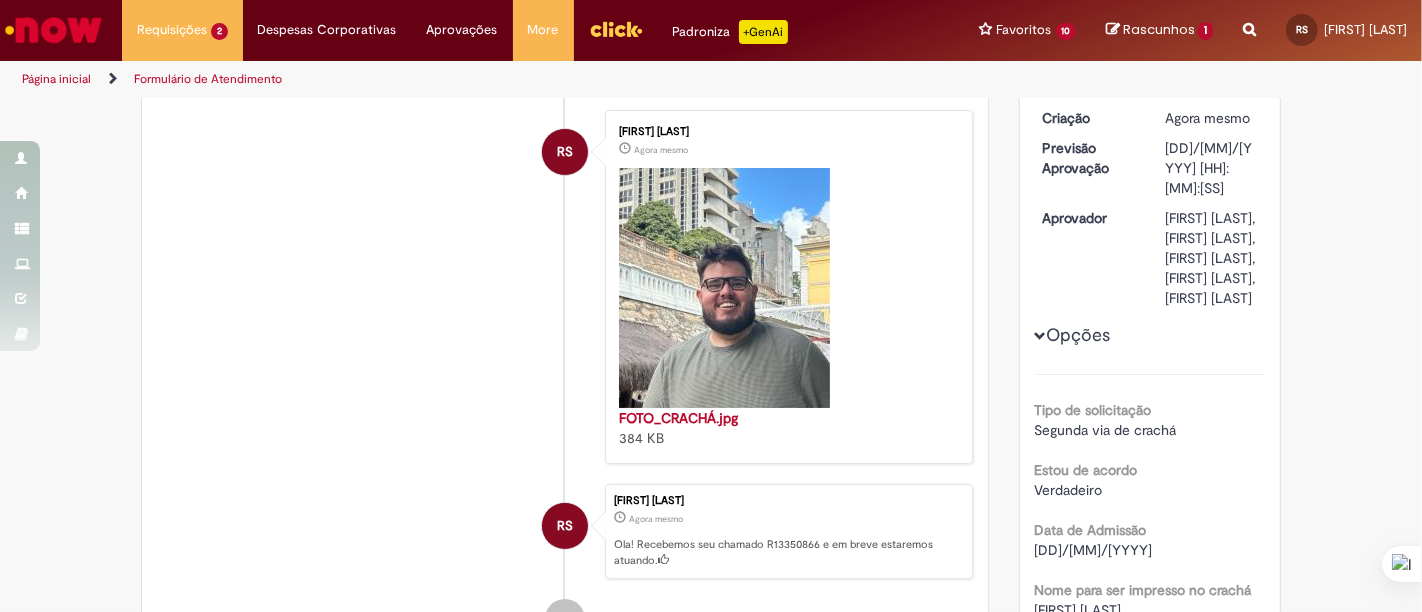 click on "[FIRST] [LAST], [FIRST] [LAST], [FIRST] [LAST], [FIRST] [LAST], [FIRST] [LAST]" at bounding box center [1211, 258] 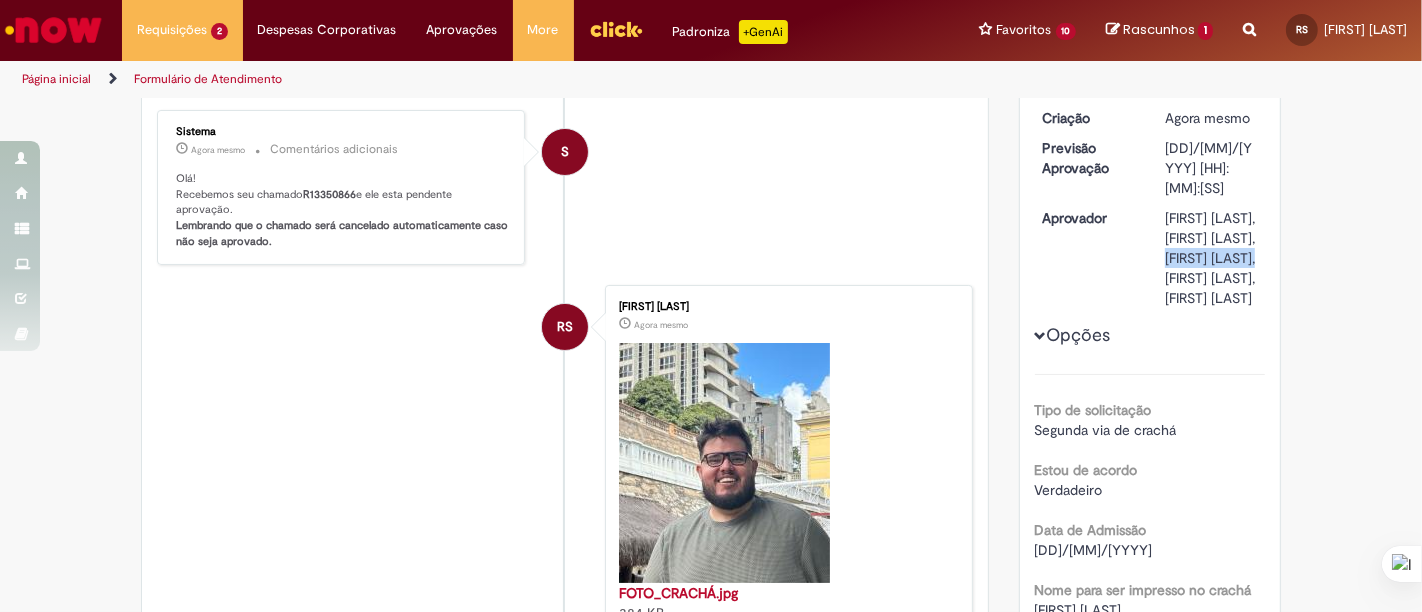 drag, startPoint x: 1244, startPoint y: 256, endPoint x: 1152, endPoint y: 252, distance: 92.086914 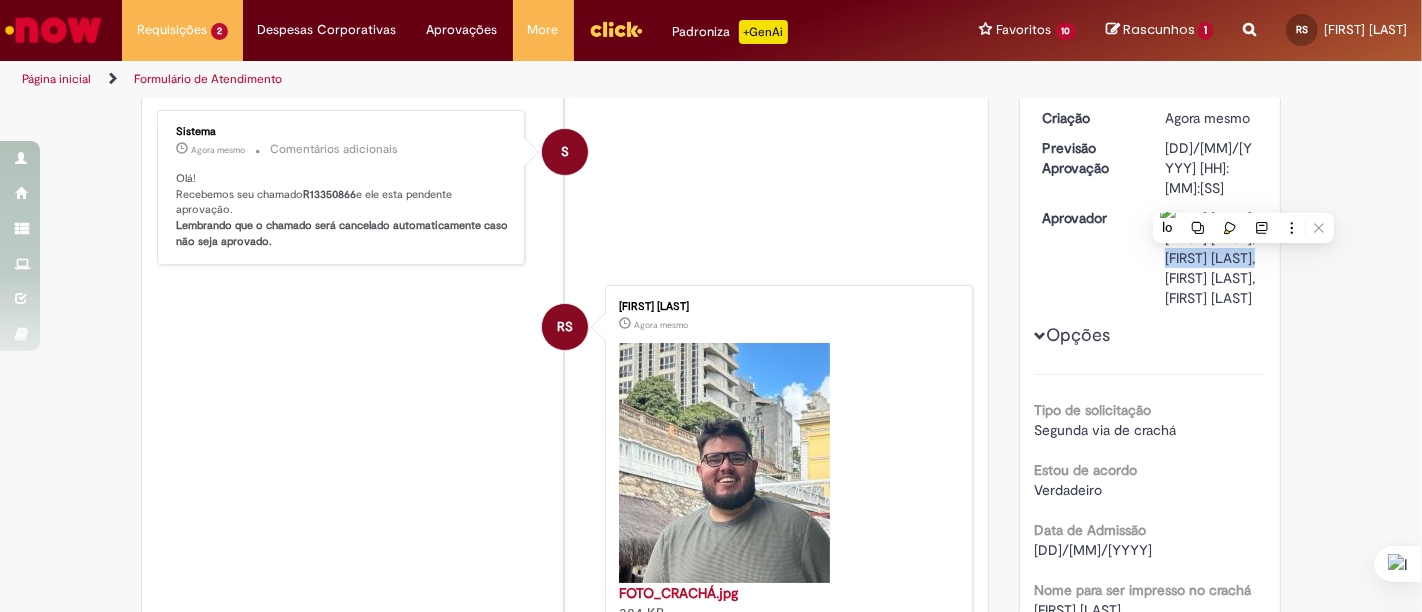 copy on "[FIRST] [LAST]" 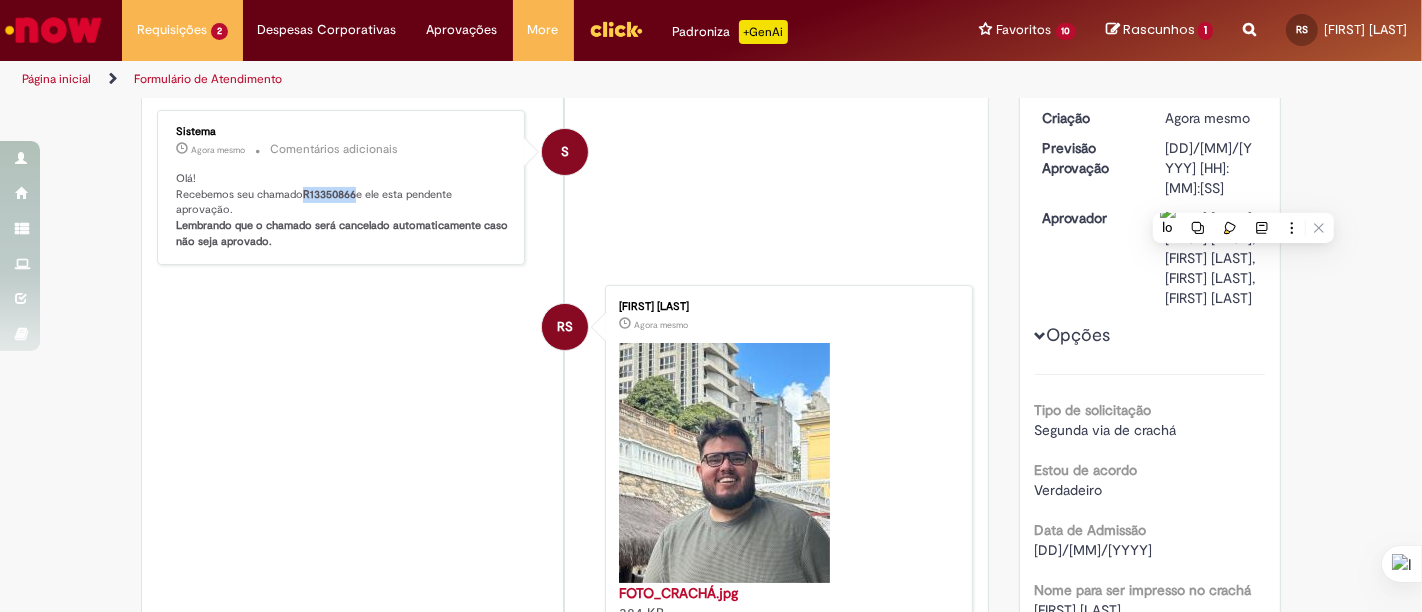 drag, startPoint x: 294, startPoint y: 190, endPoint x: 346, endPoint y: 189, distance: 52.009613 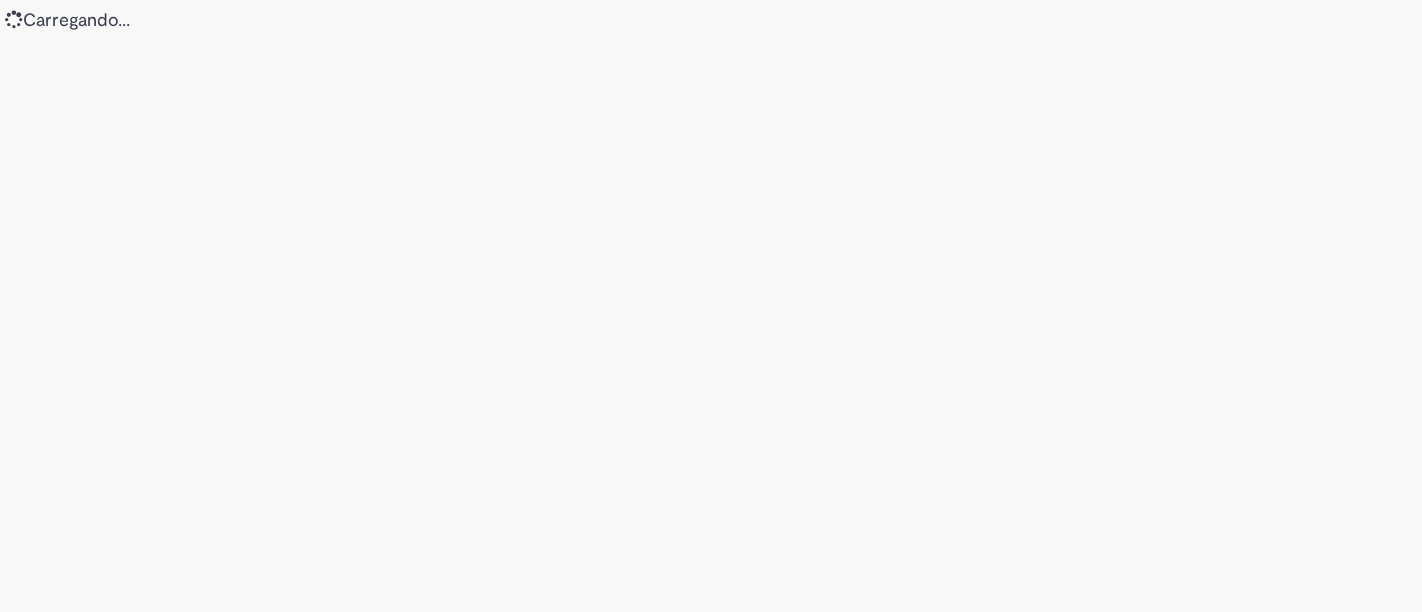 scroll, scrollTop: 0, scrollLeft: 0, axis: both 